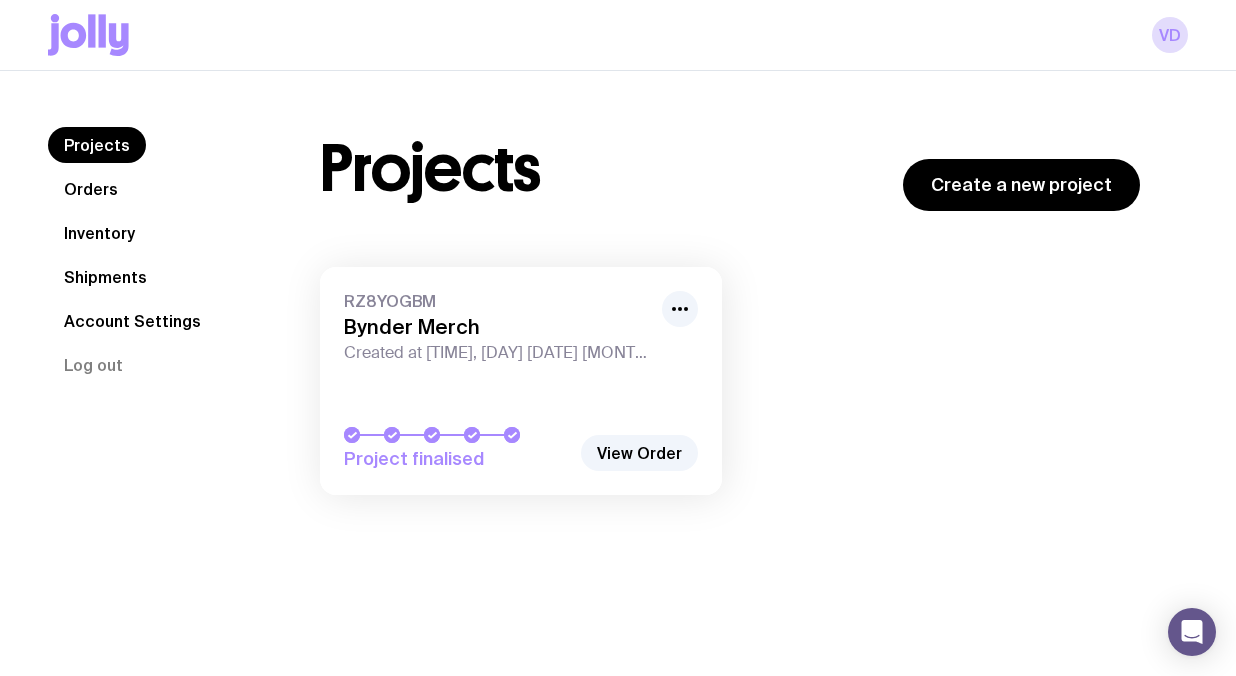 scroll, scrollTop: 0, scrollLeft: 0, axis: both 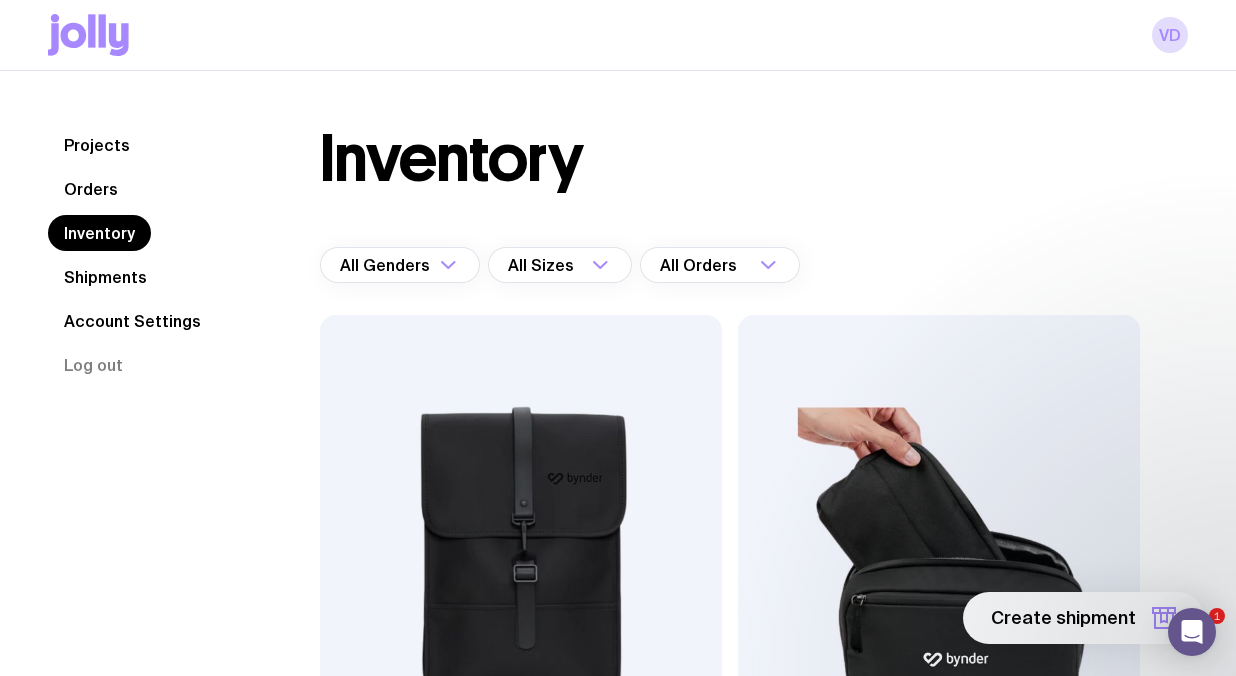 click on "Shipments" at bounding box center [105, 277] 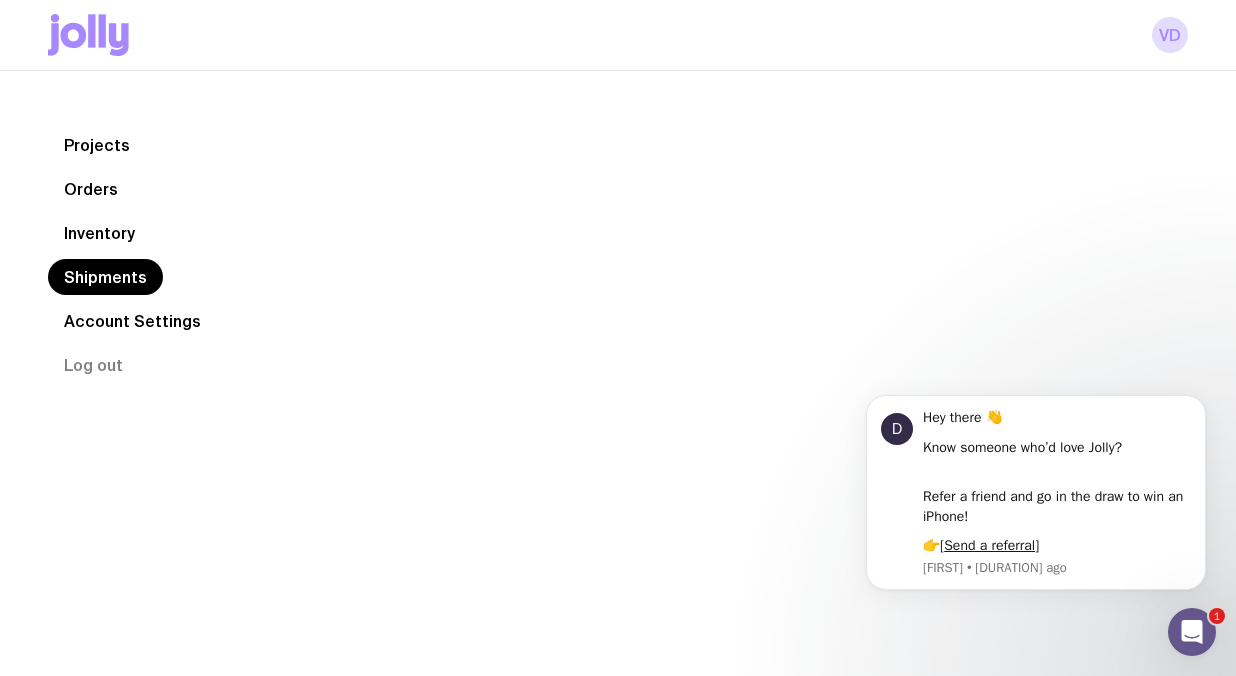 scroll, scrollTop: 0, scrollLeft: 0, axis: both 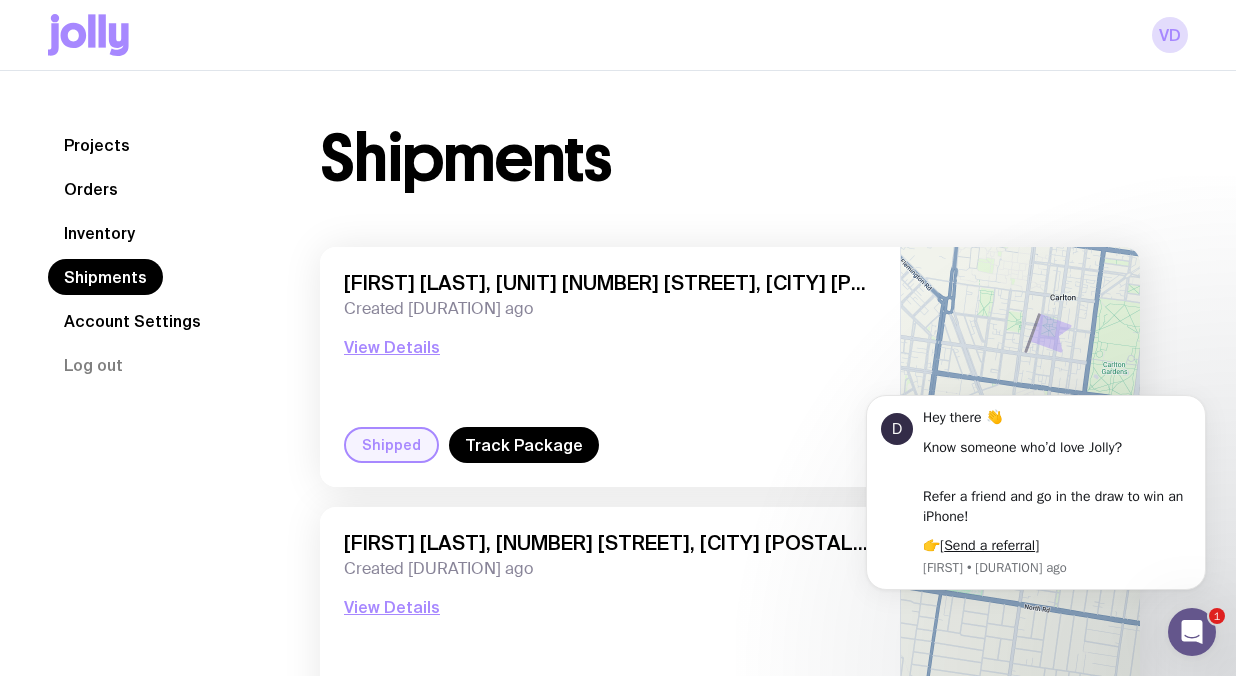 click on "Inventory" at bounding box center [99, 233] 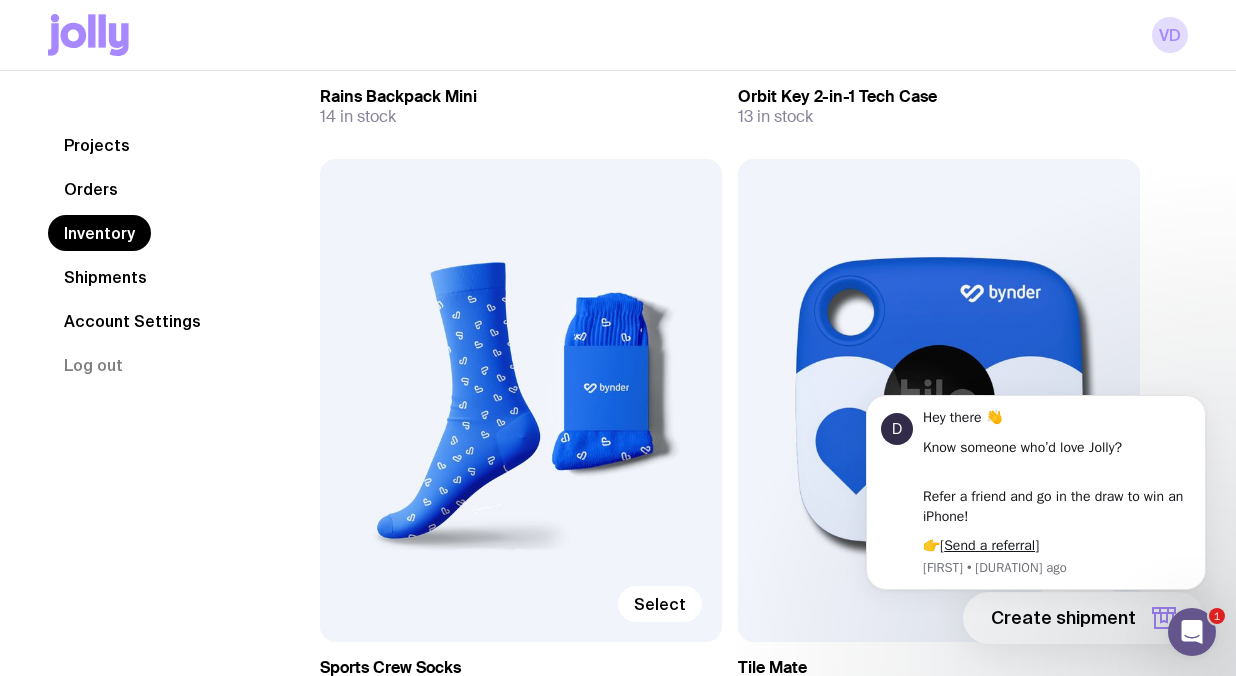 scroll, scrollTop: 782, scrollLeft: 0, axis: vertical 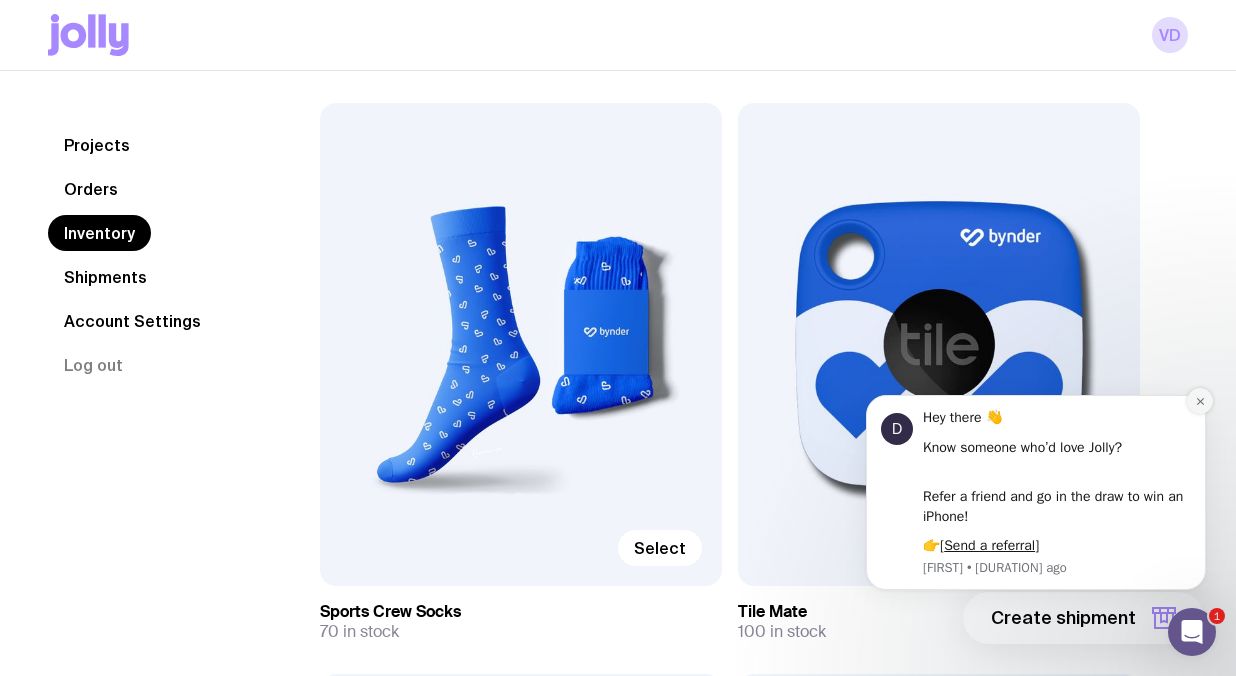 click at bounding box center (1200, 401) 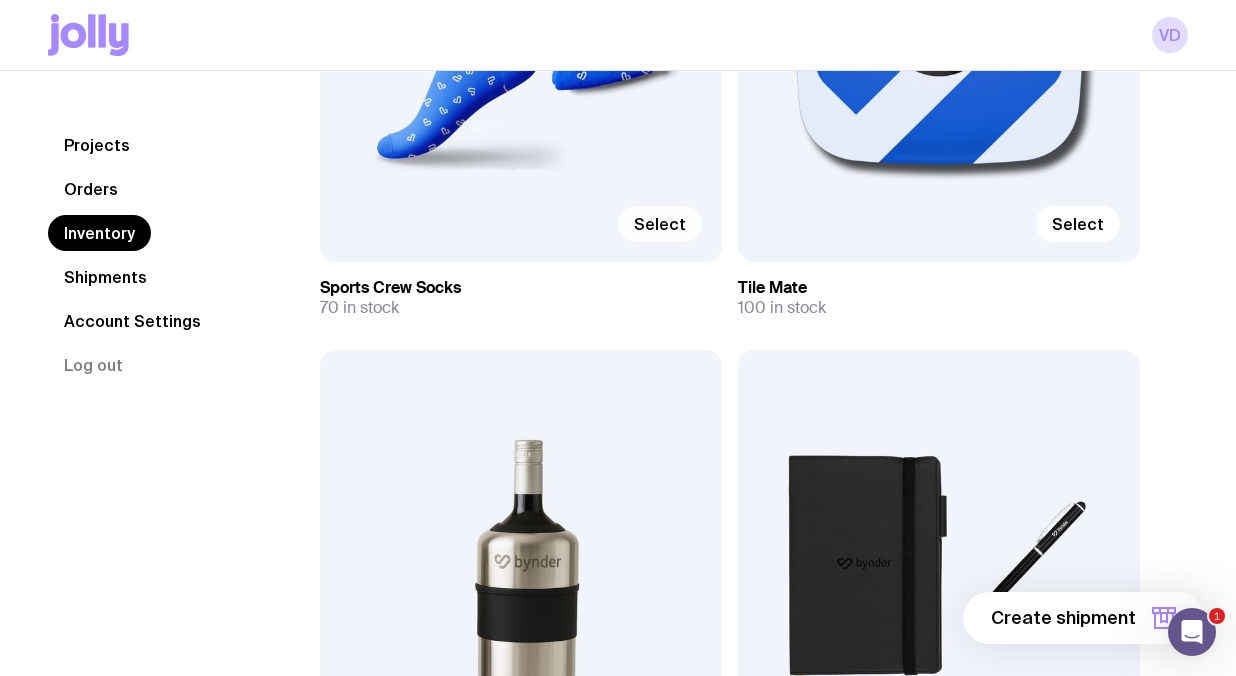 scroll, scrollTop: 1108, scrollLeft: 0, axis: vertical 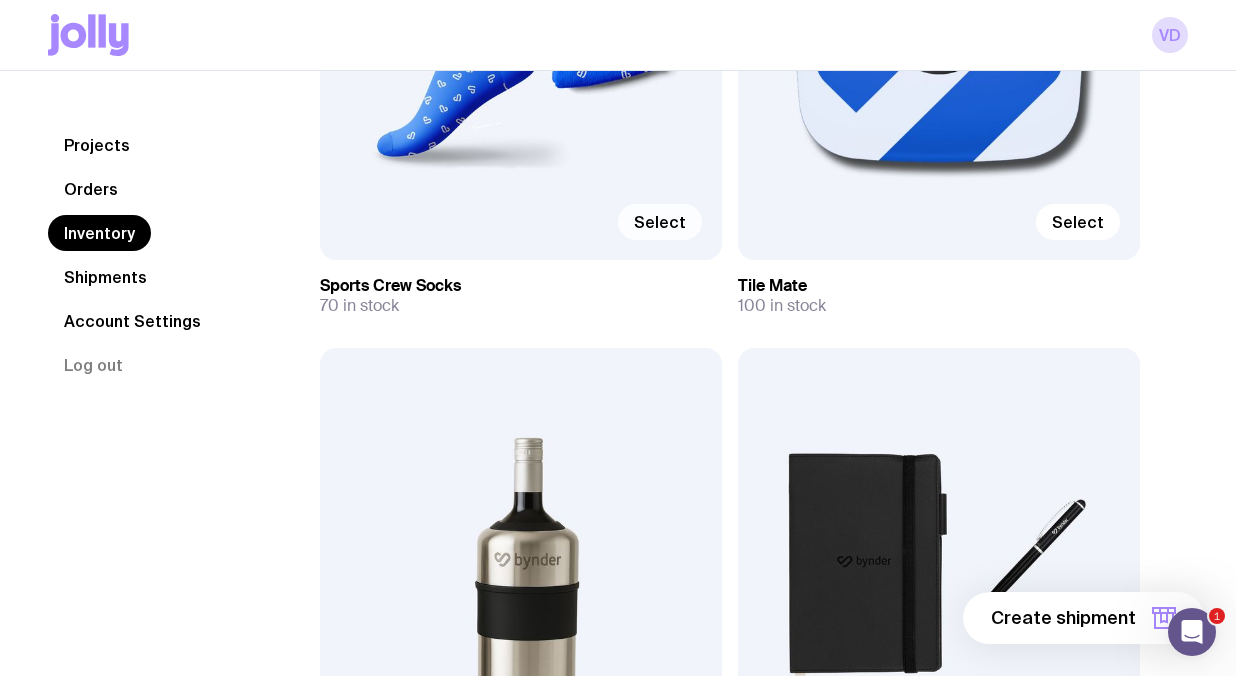 click on "Select" at bounding box center [660, 222] 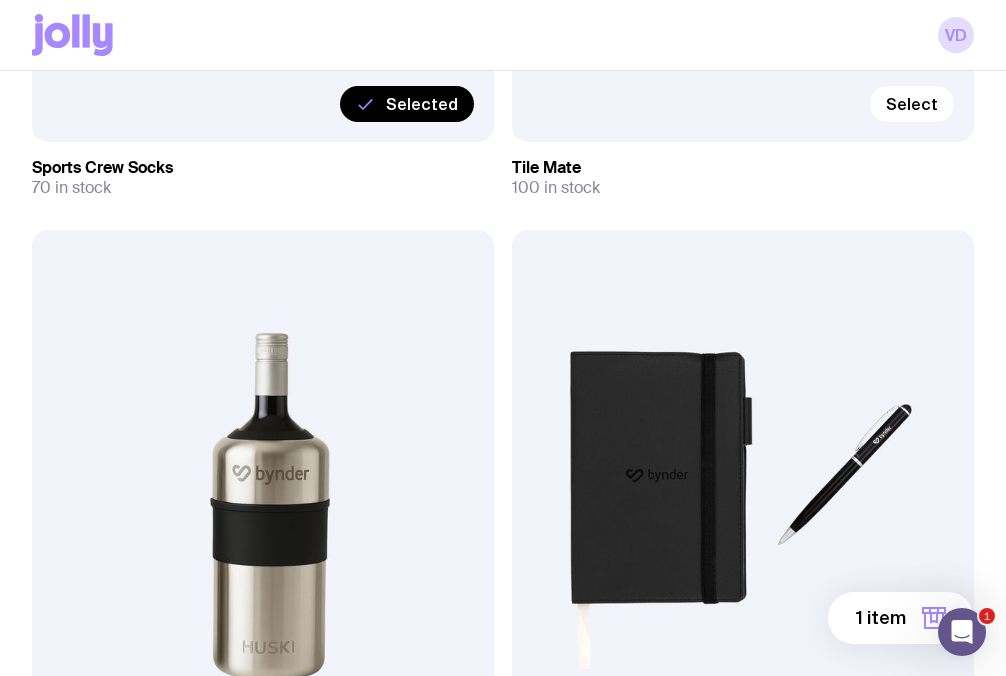 scroll, scrollTop: 1453, scrollLeft: 0, axis: vertical 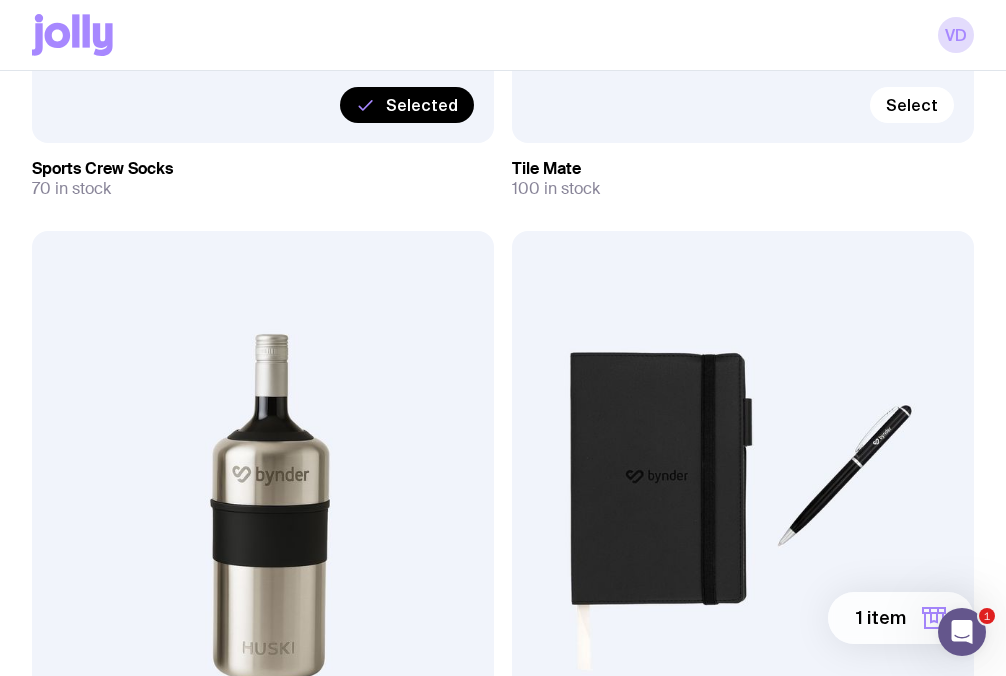 click on "1 item" 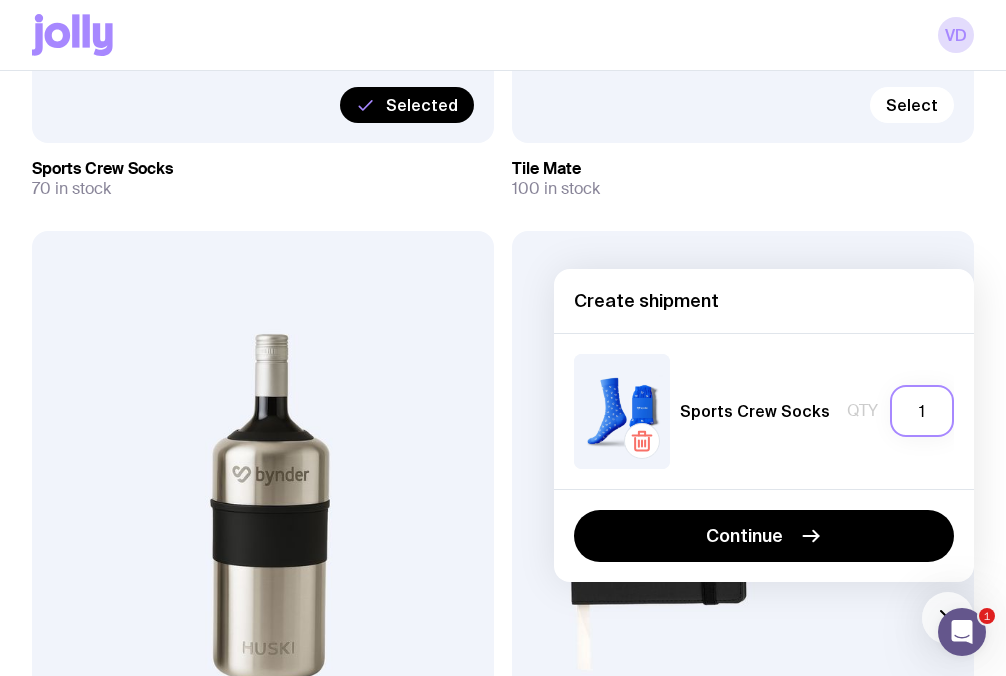 click on "1" at bounding box center (922, 411) 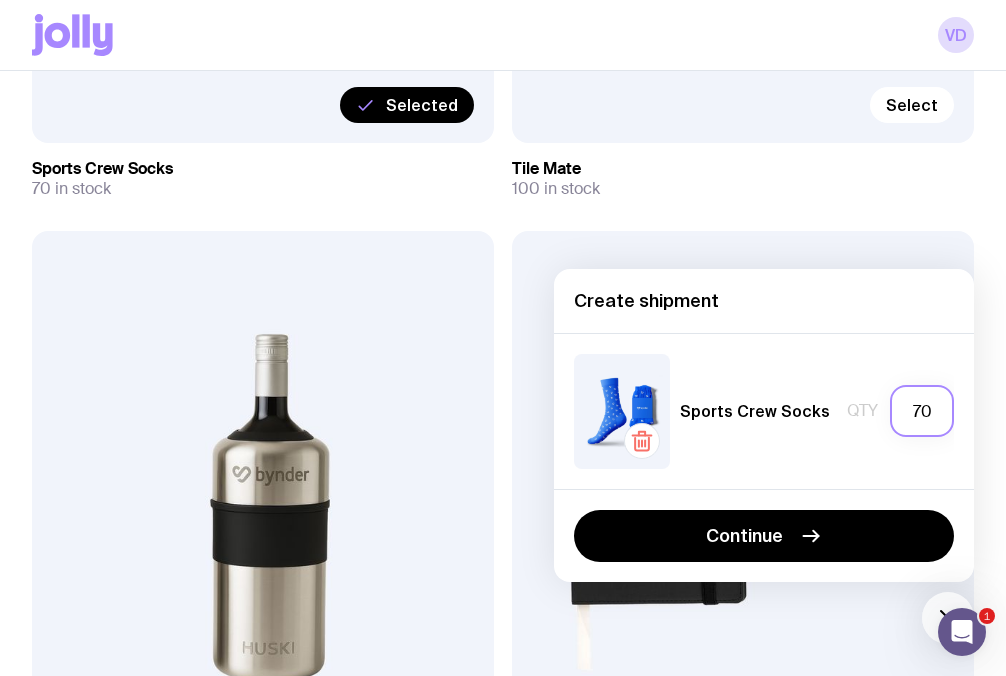 scroll, scrollTop: 0, scrollLeft: 0, axis: both 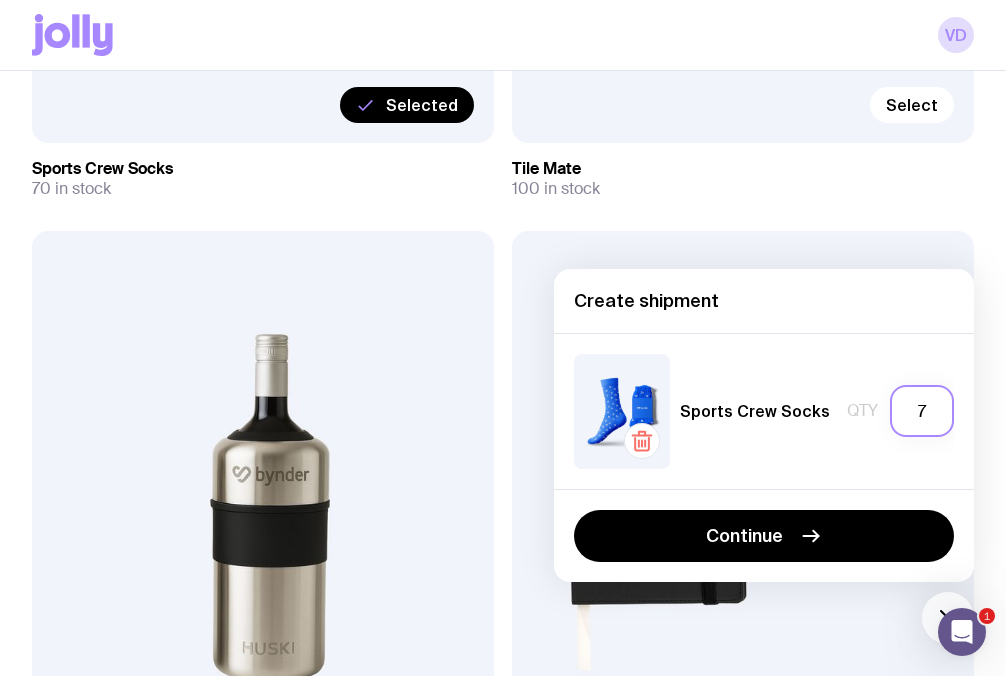 type on "70" 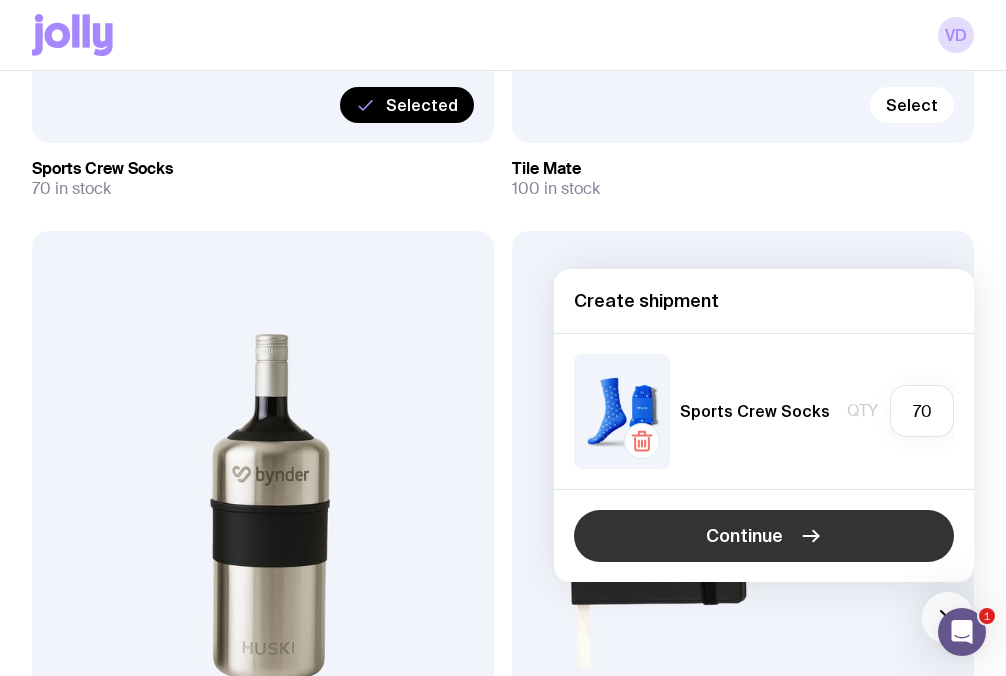 click on "Continue" at bounding box center (764, 536) 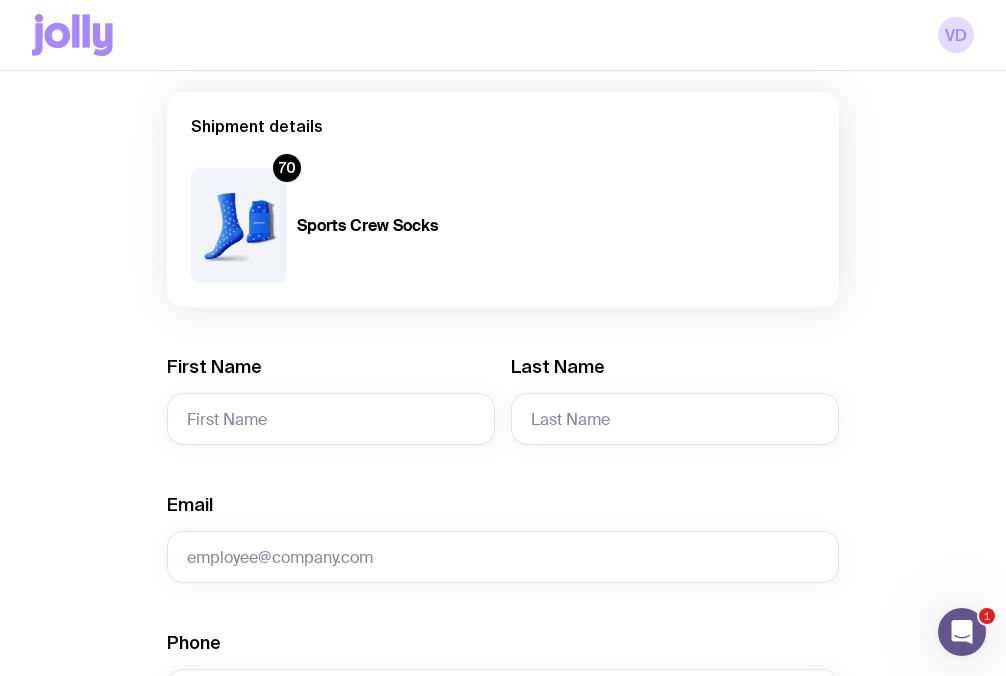 scroll, scrollTop: 147, scrollLeft: 0, axis: vertical 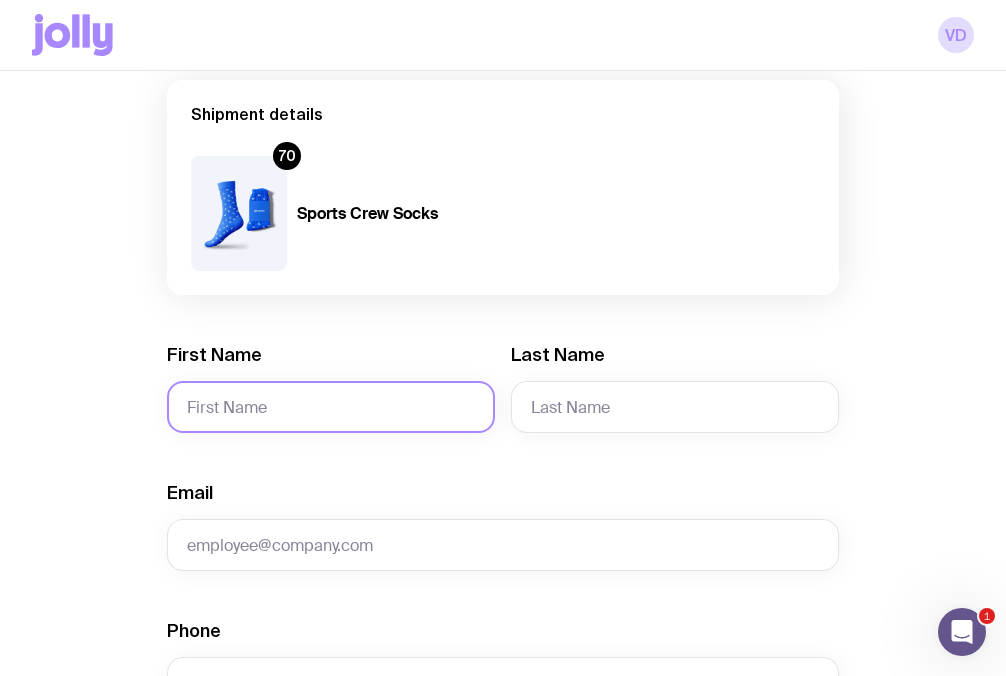 click on "First Name" 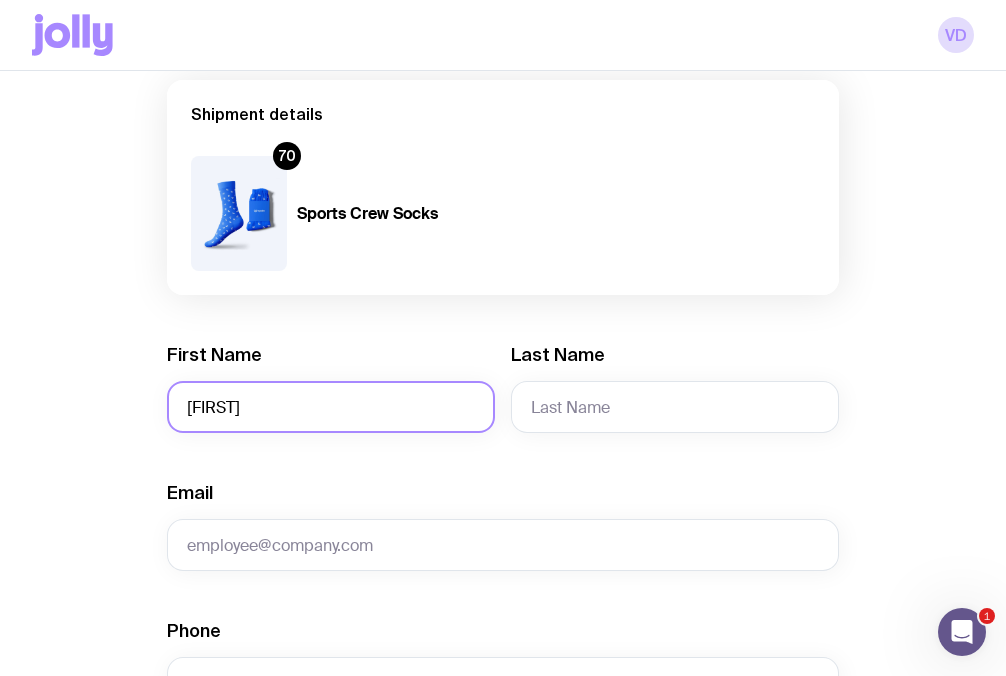 type on "[FIRST]" 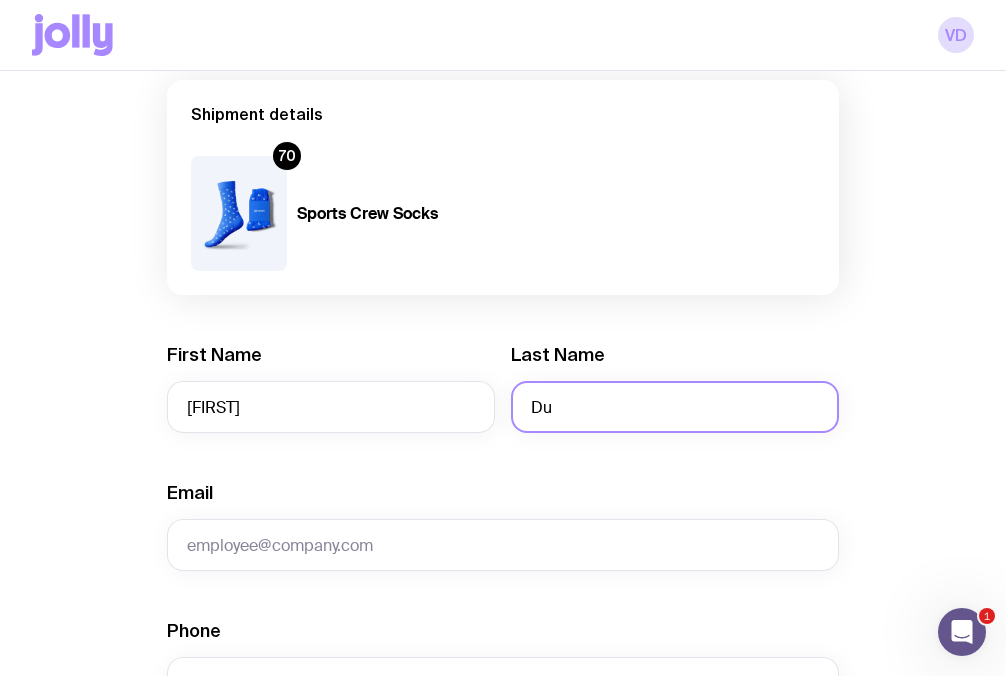 type on "Du" 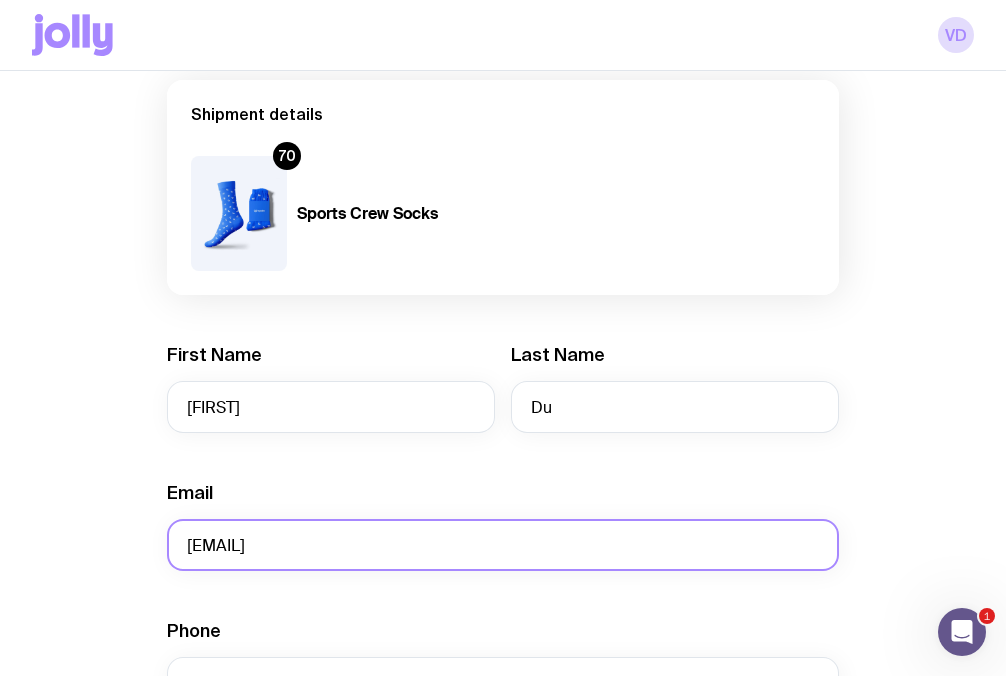 type on "[EMAIL]" 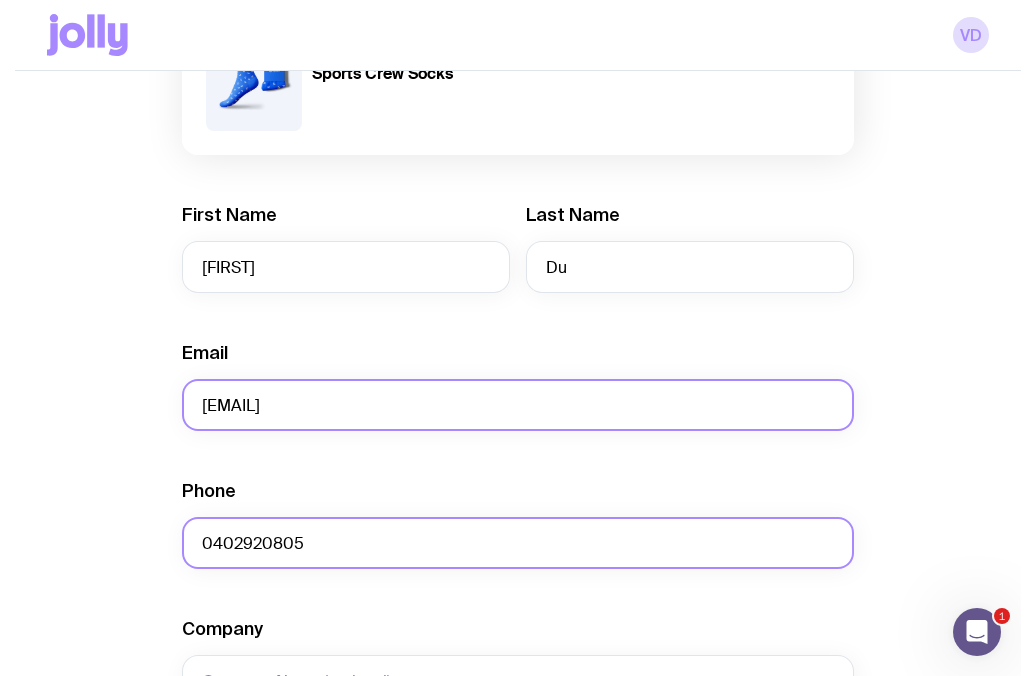 scroll, scrollTop: 315, scrollLeft: 0, axis: vertical 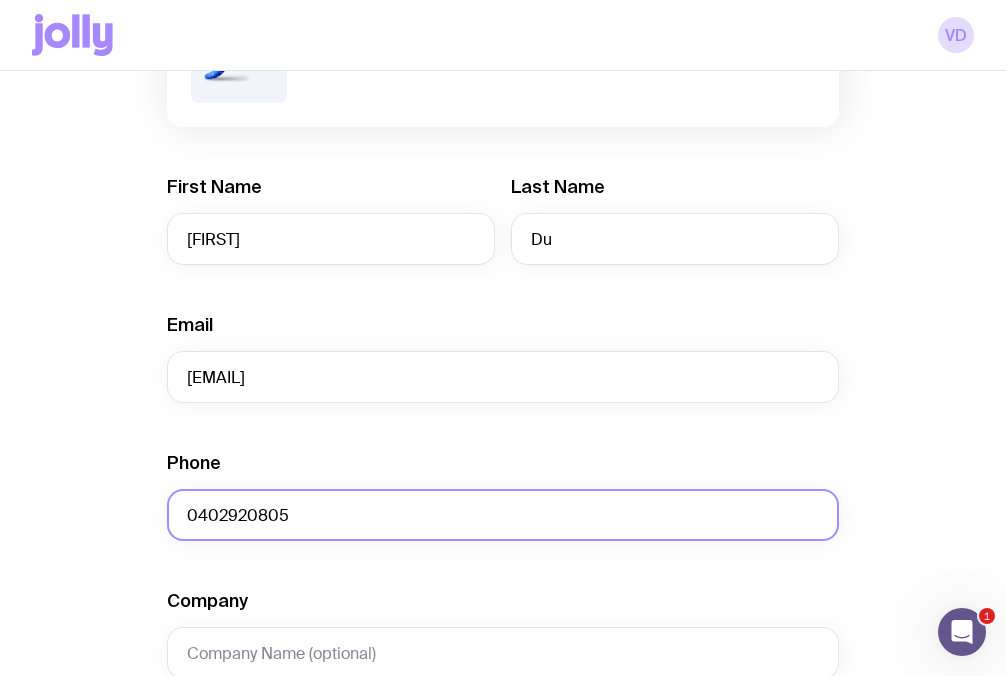 type on "0402920805" 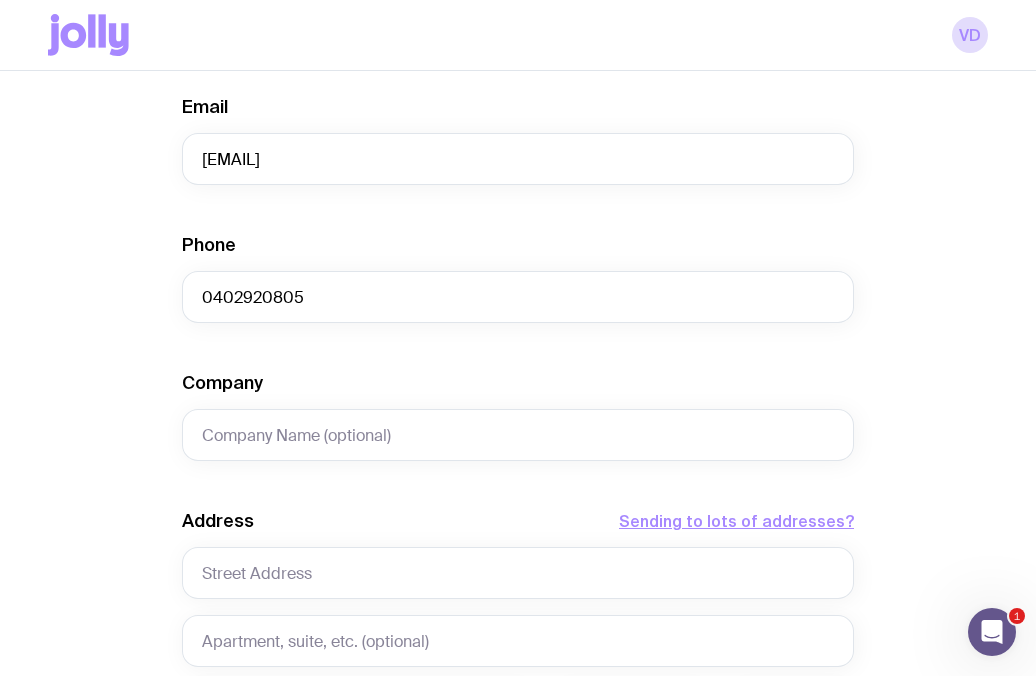 scroll, scrollTop: 534, scrollLeft: 0, axis: vertical 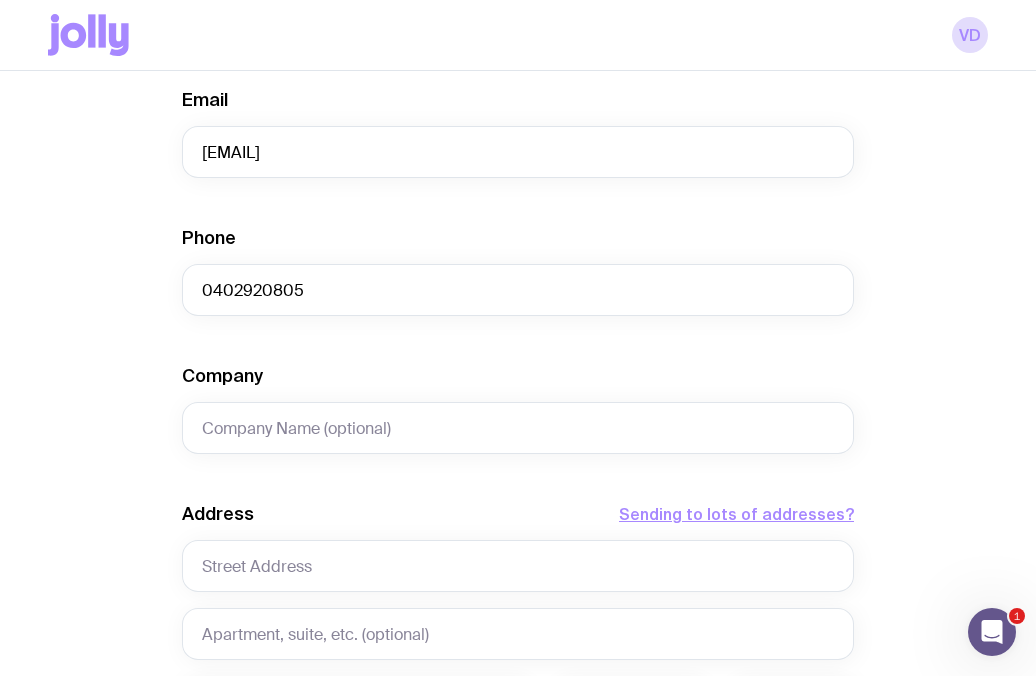 click on "Shipment details 70 Sports Crew Socks First Name [FIRST] Last Name [LAST] Email [EMAIL] Phone [PHONE] Company Address  Sending to lots of addresses?  ACT Loading... [COUNTRY] Loading...  We’re unable to deliver to PO Boxes. Please use a street address so your shipment arrives without a hitch.  Payment Details  Shipping costs will be invoiced to your account at the end of each month.  Create shipment  Cancel" at bounding box center [518, 364] 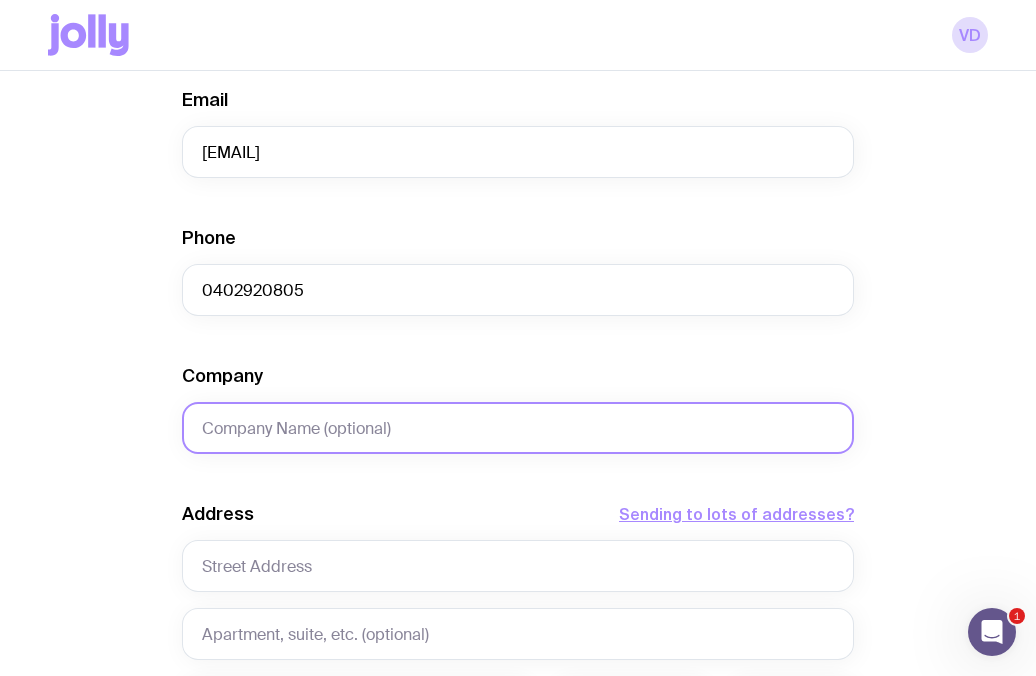 click on "Company" 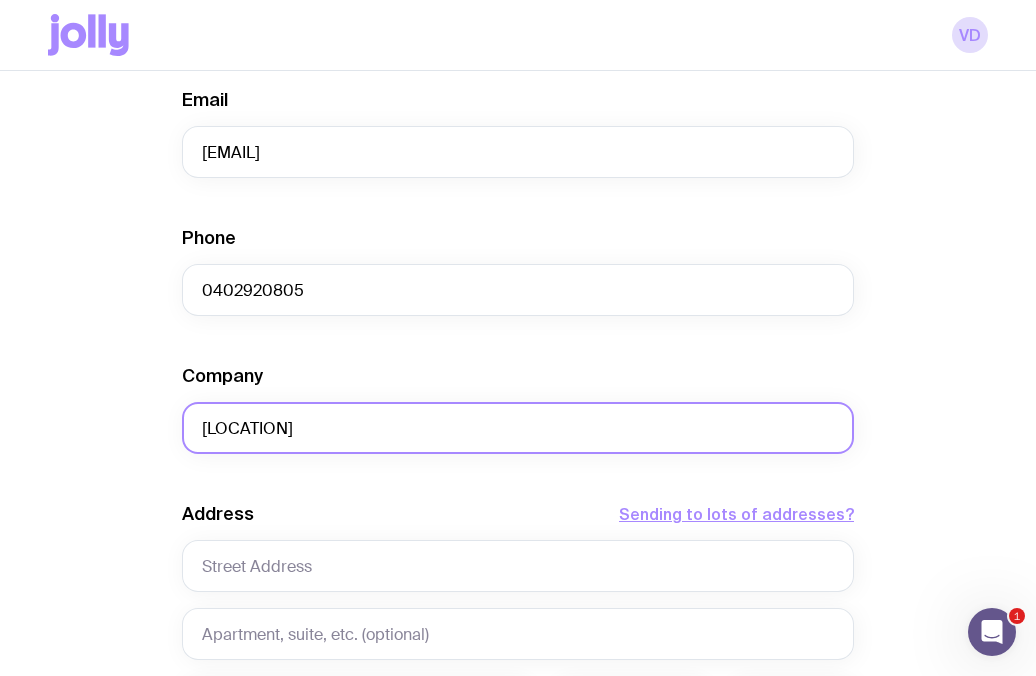 type on "[LOCATION]" 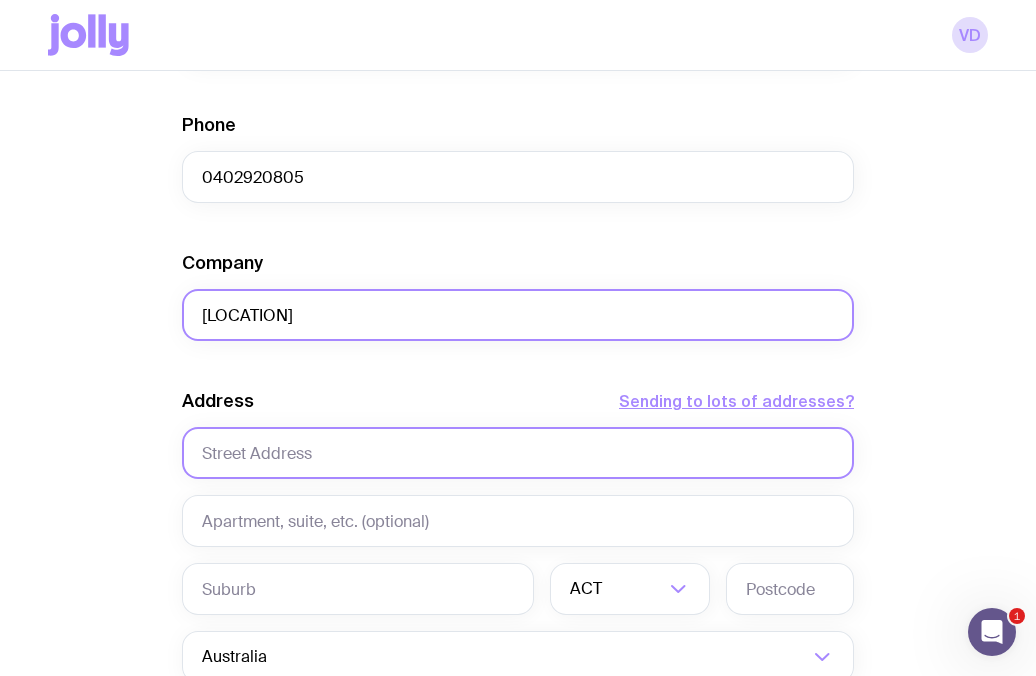 scroll, scrollTop: 654, scrollLeft: 0, axis: vertical 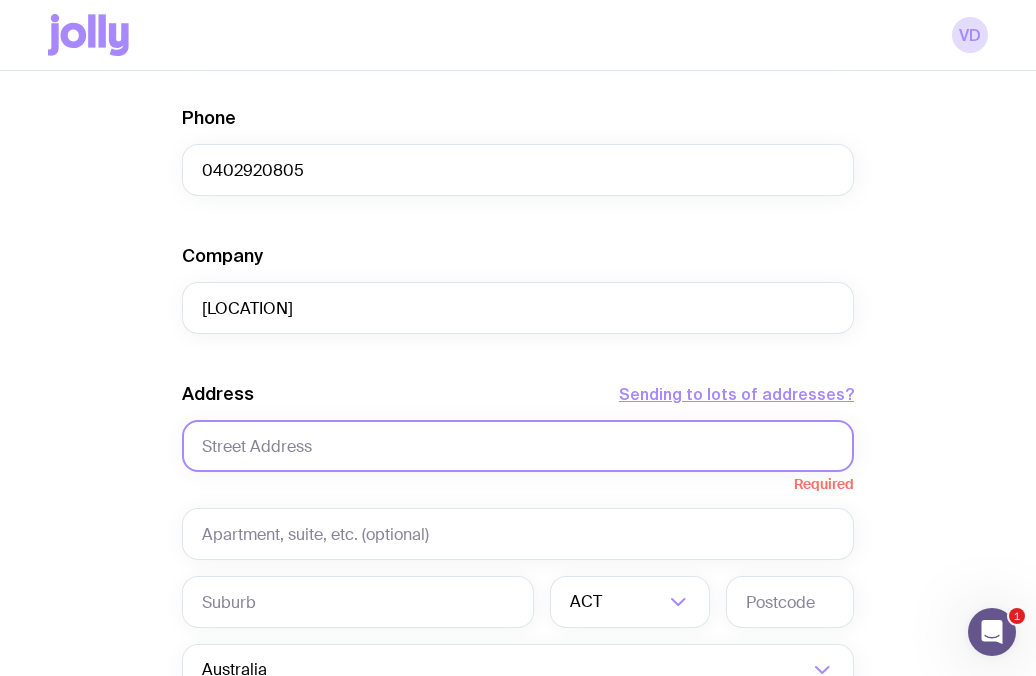 click 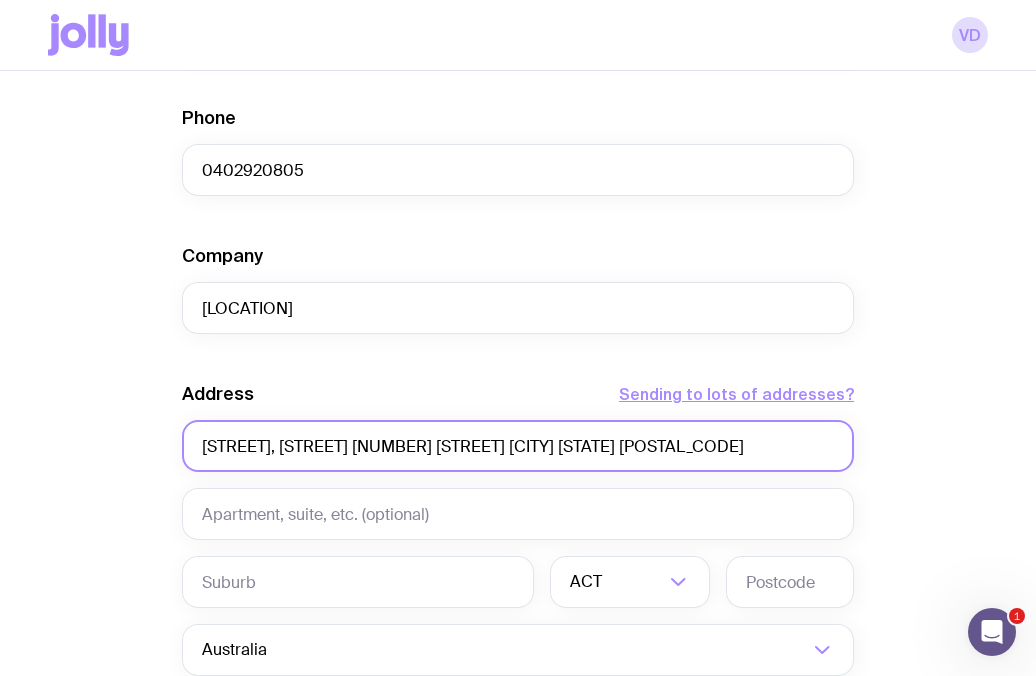 scroll, scrollTop: 0, scrollLeft: 103, axis: horizontal 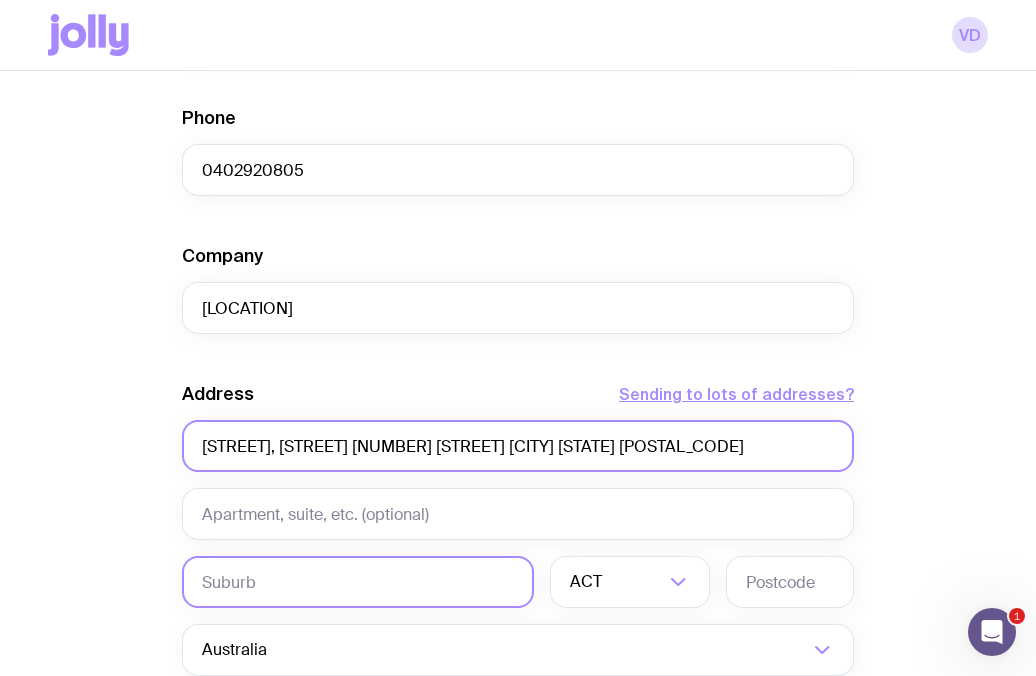 type on "[STREET], [STREET] [NUMBER] [STREET] [CITY] [STATE] [POSTAL_CODE]" 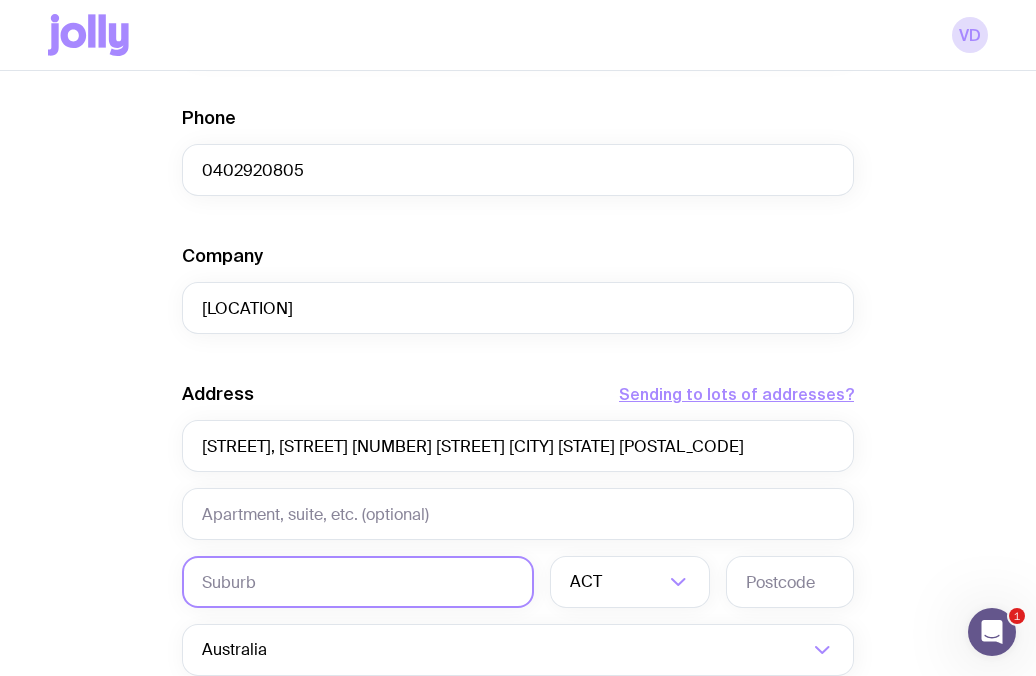 click 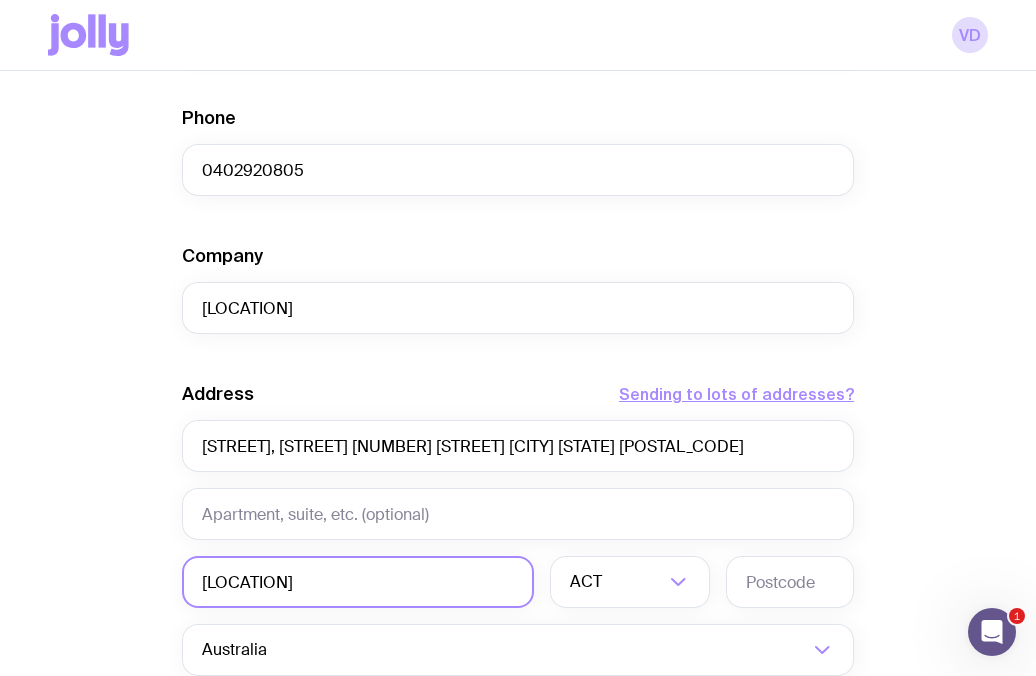 type on "[LOCATION]" 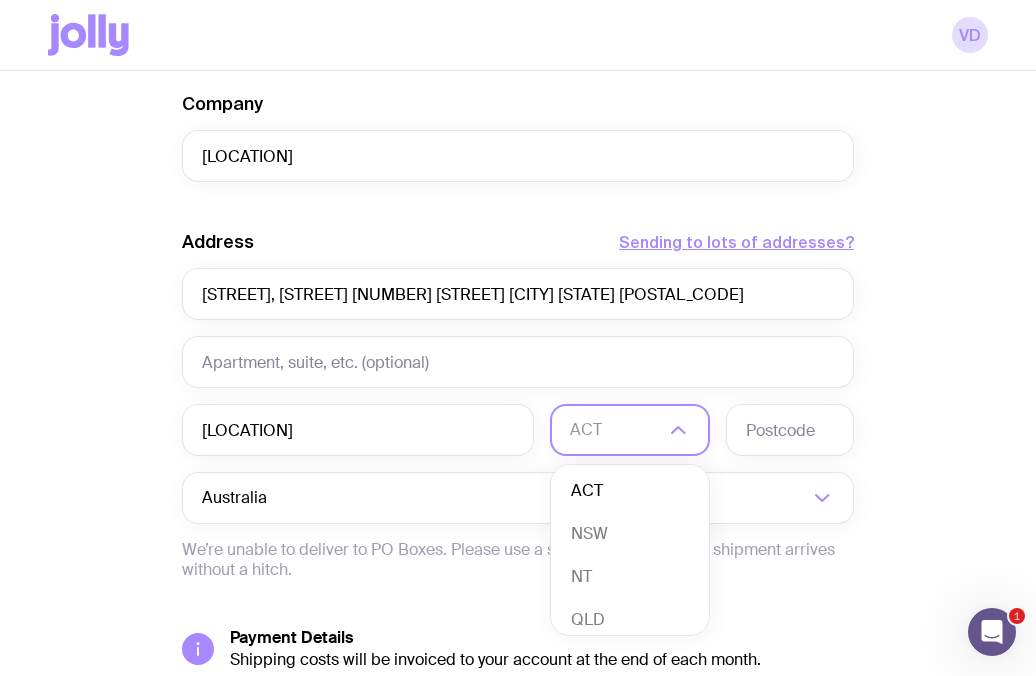 scroll, scrollTop: 829, scrollLeft: 0, axis: vertical 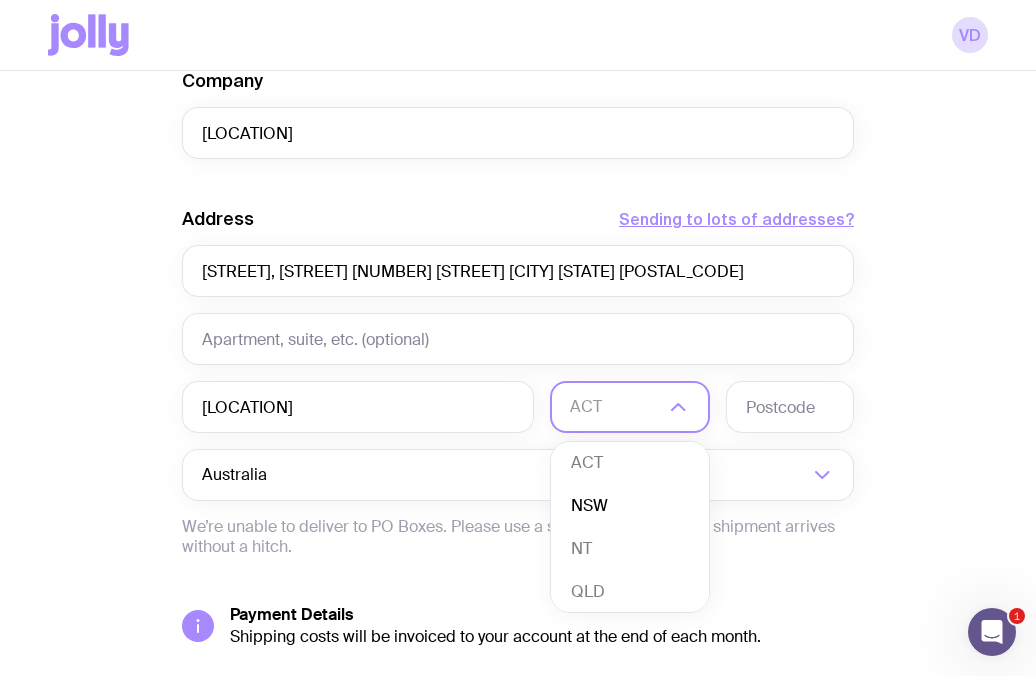 click on "NSW" 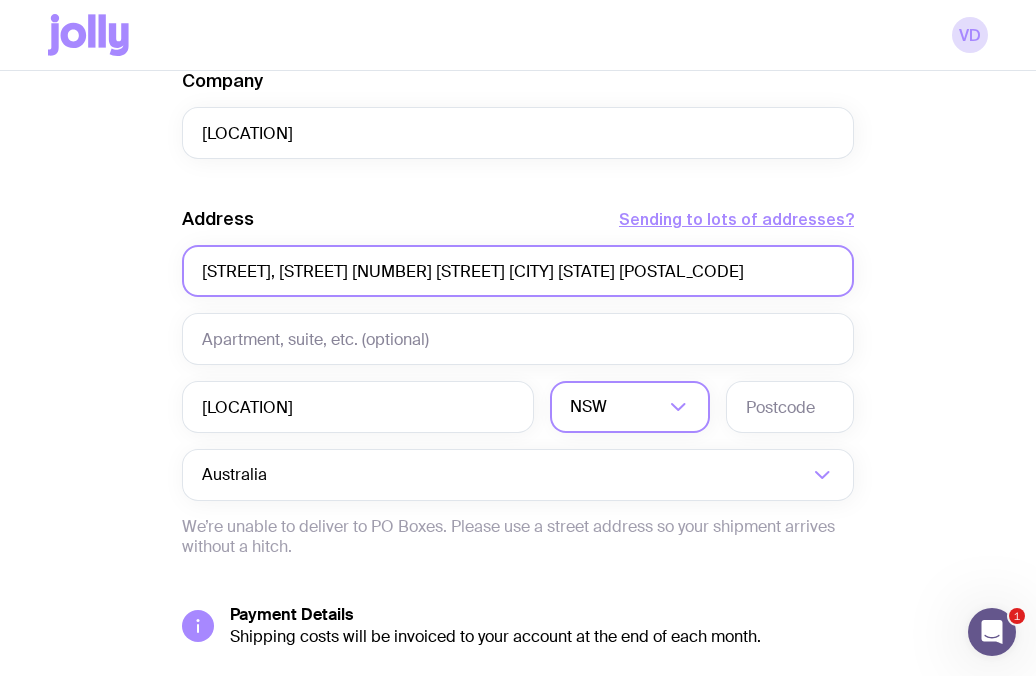 scroll, scrollTop: 0, scrollLeft: 103, axis: horizontal 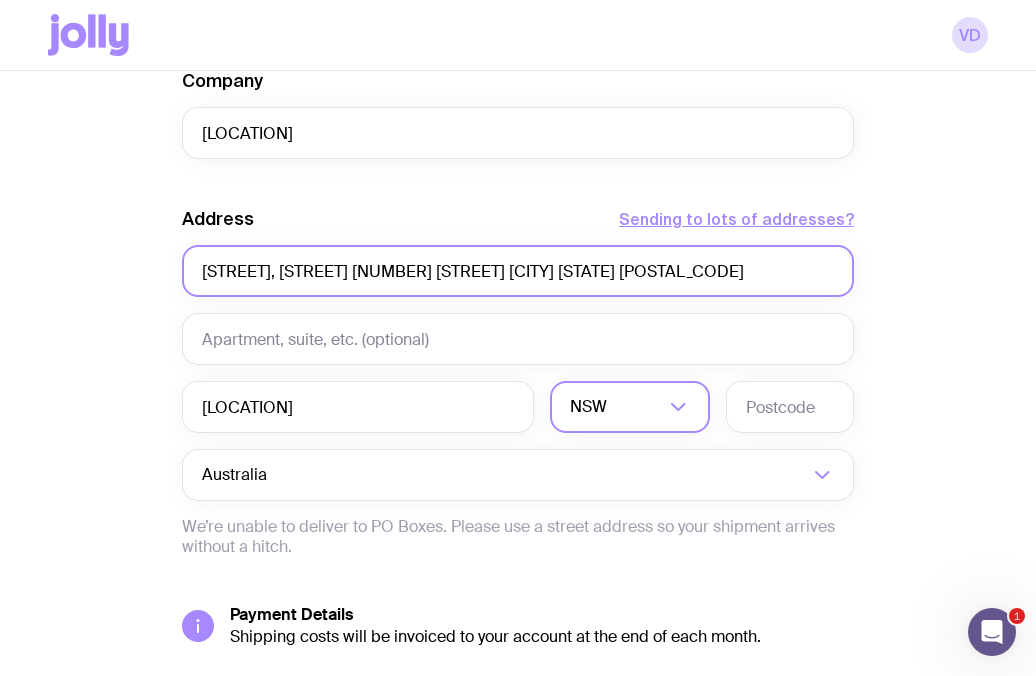 drag, startPoint x: 699, startPoint y: 267, endPoint x: 895, endPoint y: 268, distance: 196.00255 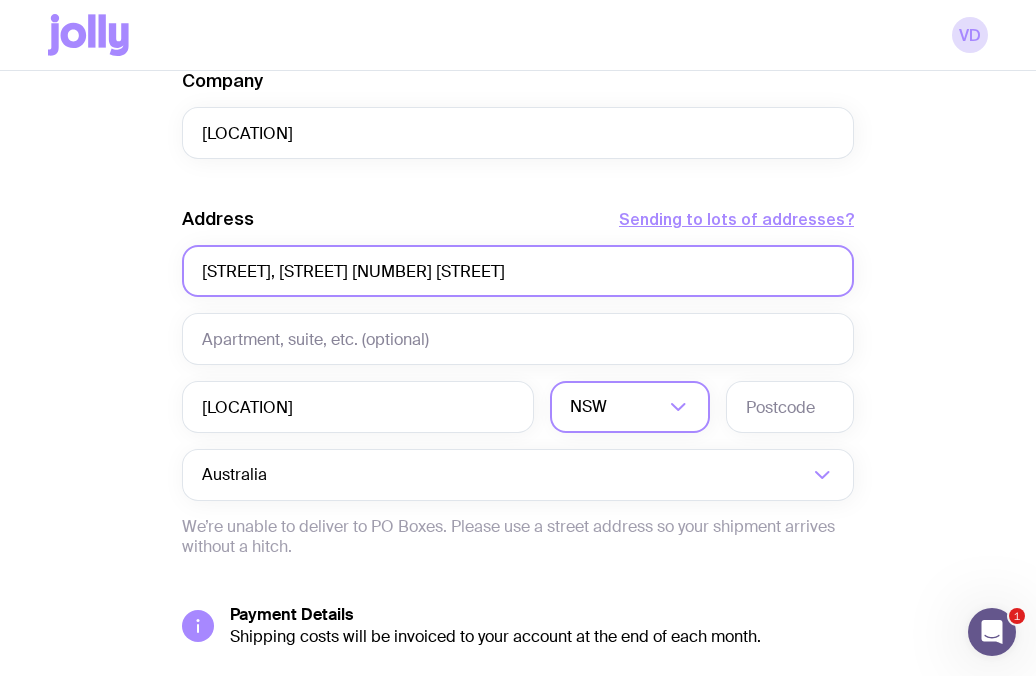 scroll, scrollTop: 0, scrollLeft: 0, axis: both 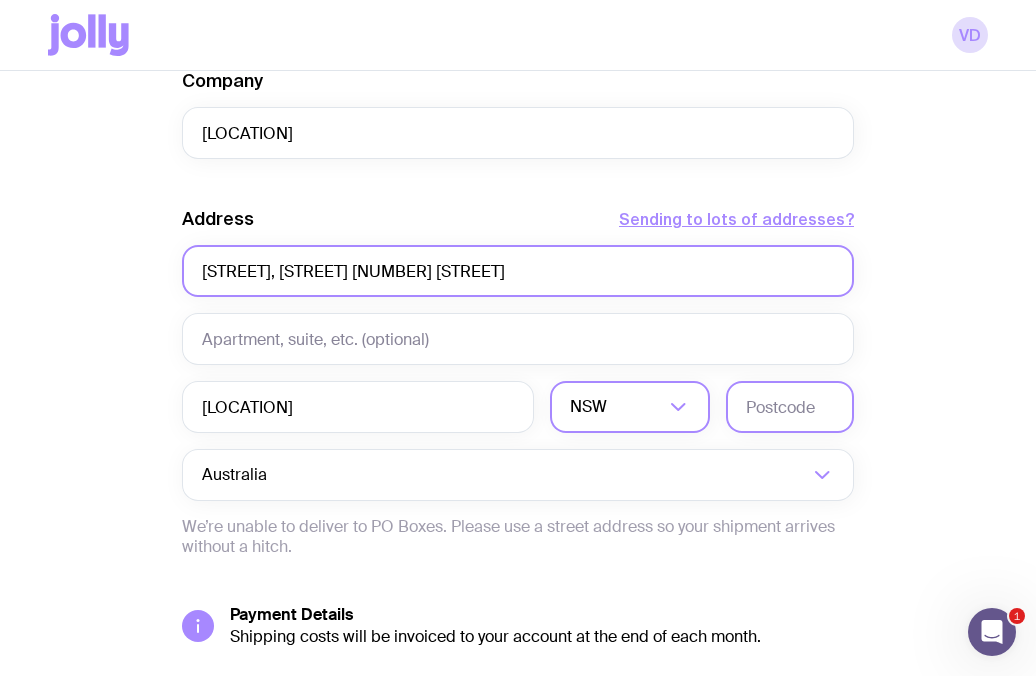 type on "[STREET], [STREET] [NUMBER] [STREET]" 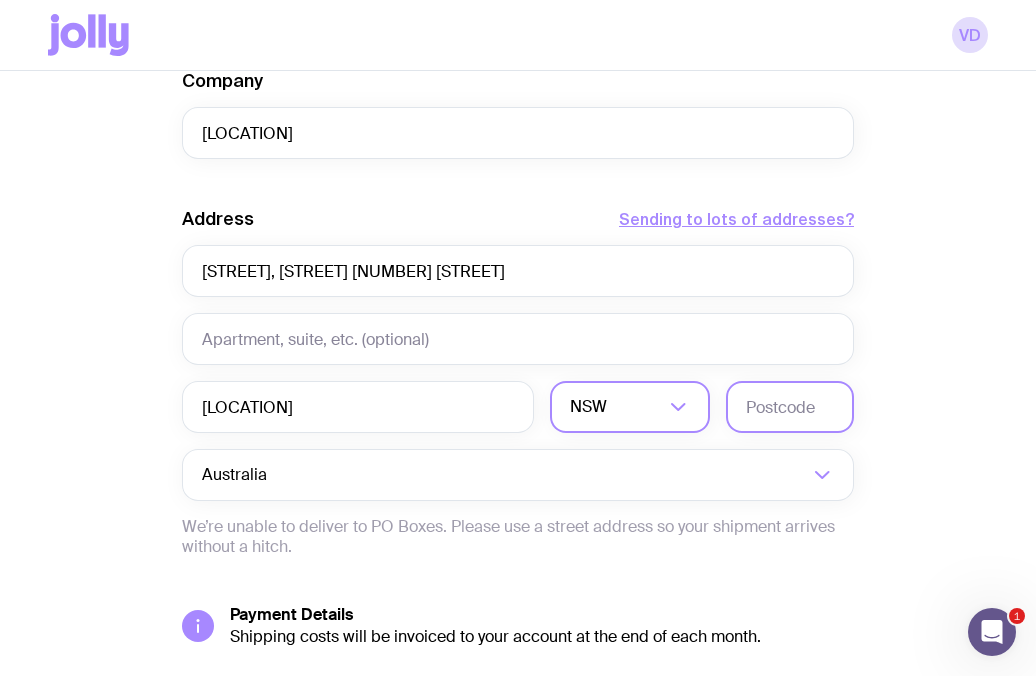 click 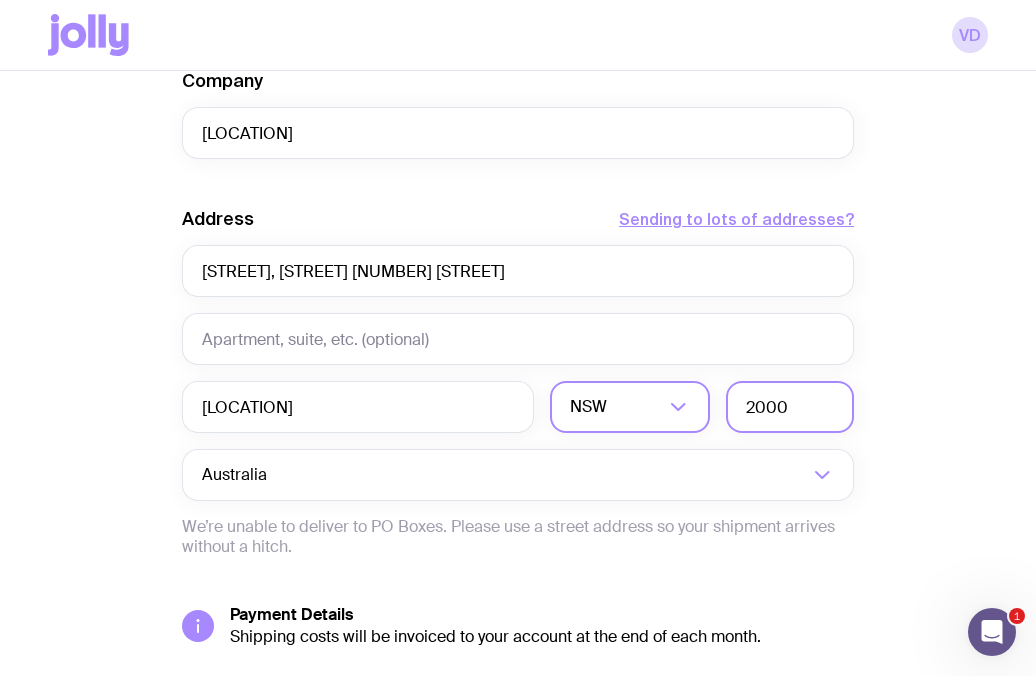 type on "2000" 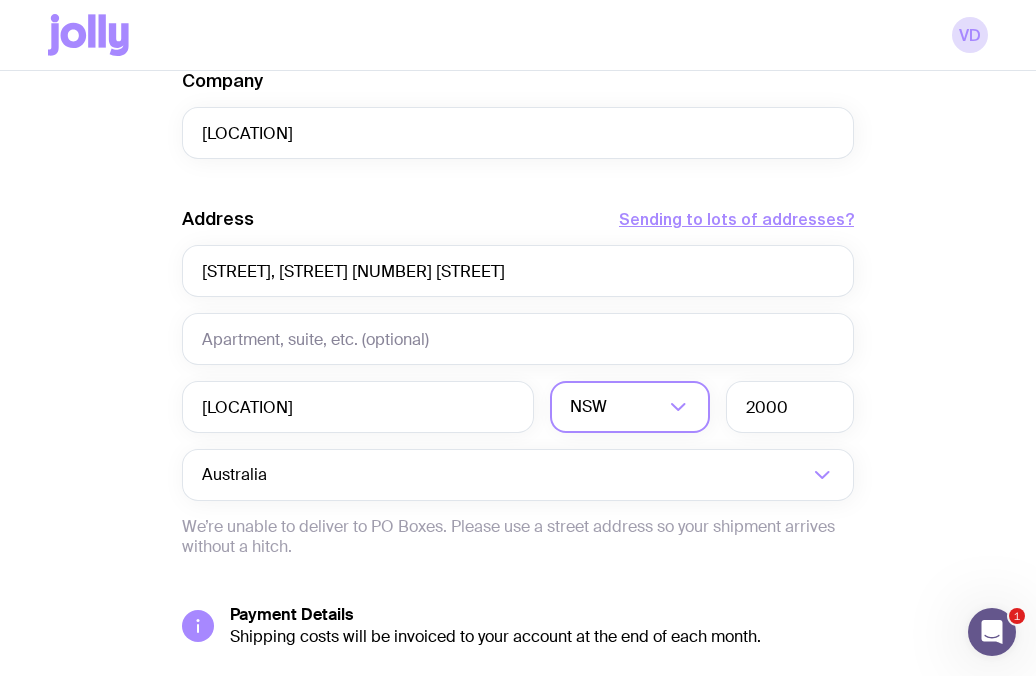 click on "Create shipment Shipment details 70 Sports Crew Socks First Name [FIRST] Last Name [LAST] Email [EMAIL] Phone [PHONE] Company [COMPANY] Address  Sending to lots of addresses?  [STREET], [STREET] [NUMBER] [STREET] [CITY] [STATE] Loading... [POSTAL_CODE] [COUNTRY] Loading...  We’re unable to deliver to PO Boxes. Please use a street address so your shipment arrives without a hitch.  Payment Details  Shipping costs will be invoiced to your account at the end of each month.  Create shipment  Cancel" 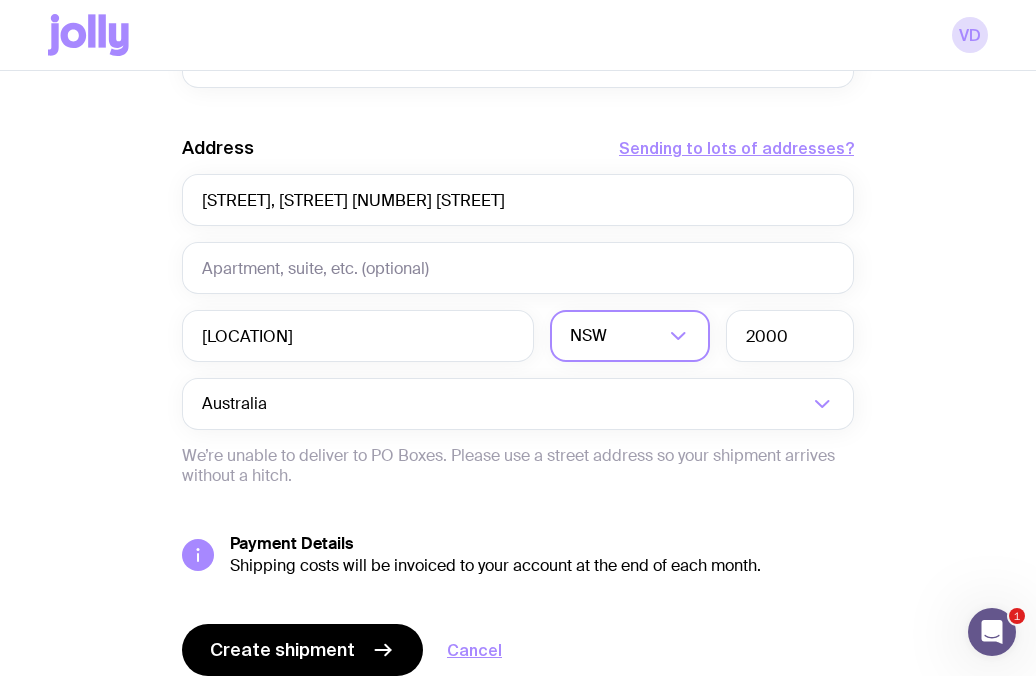 scroll, scrollTop: 980, scrollLeft: 0, axis: vertical 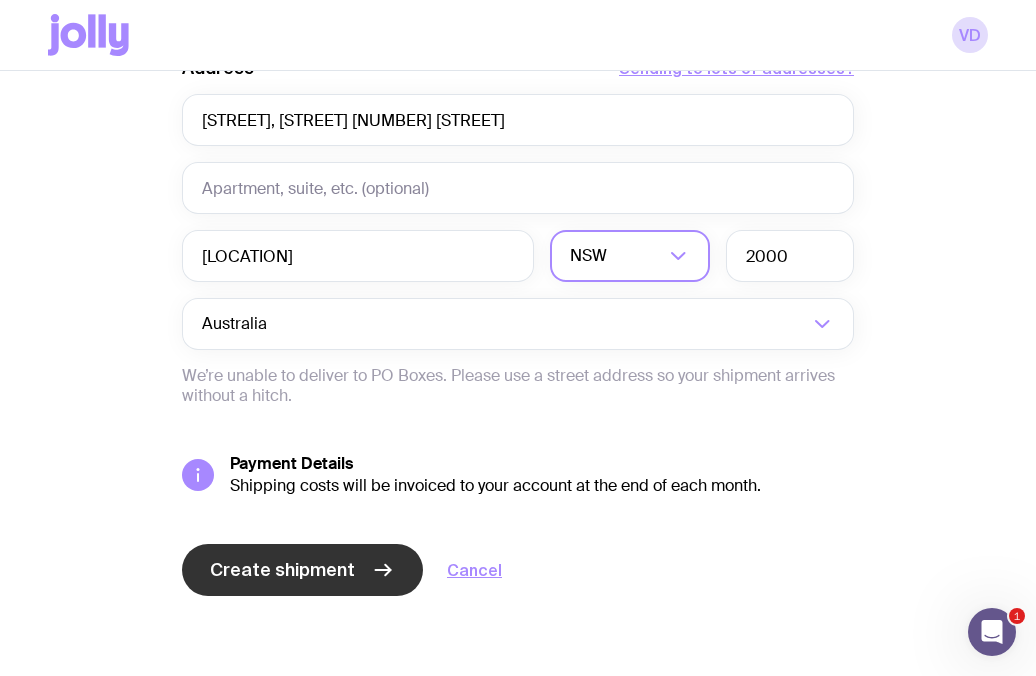 click on "Create shipment" 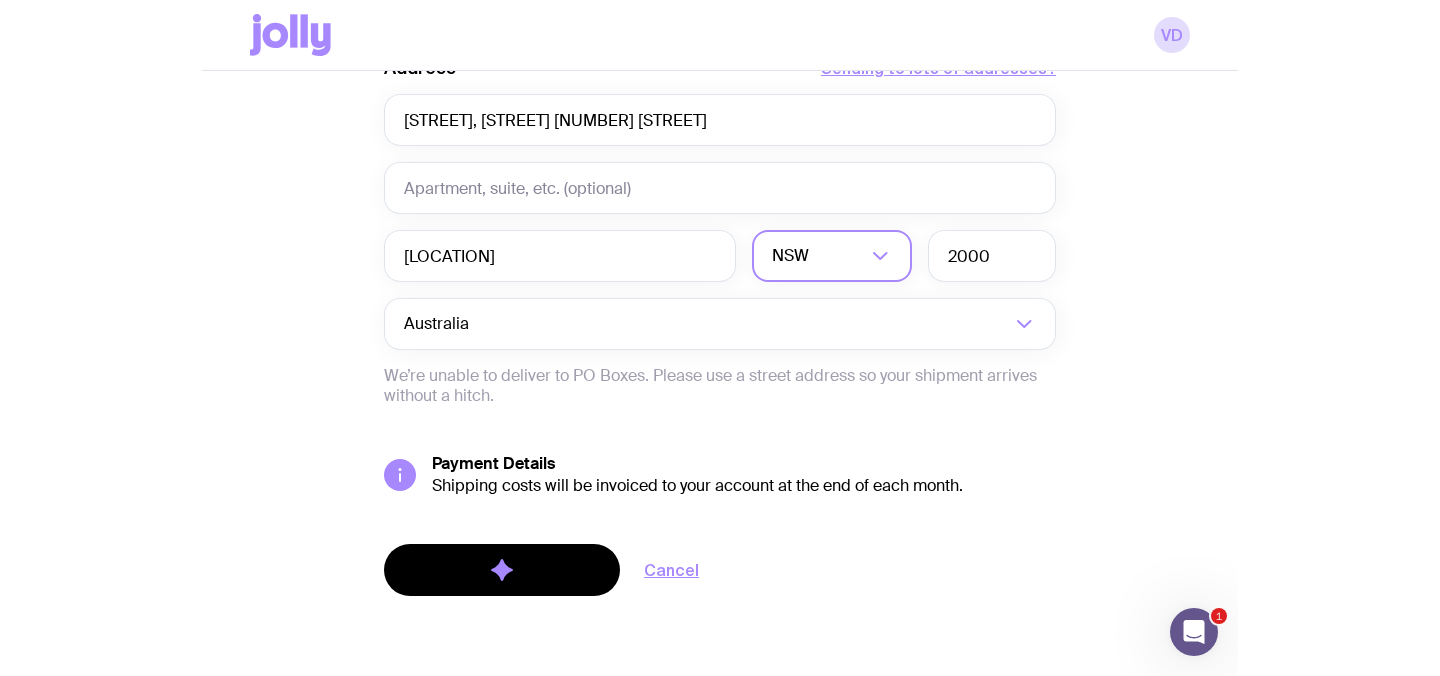 scroll, scrollTop: 0, scrollLeft: 0, axis: both 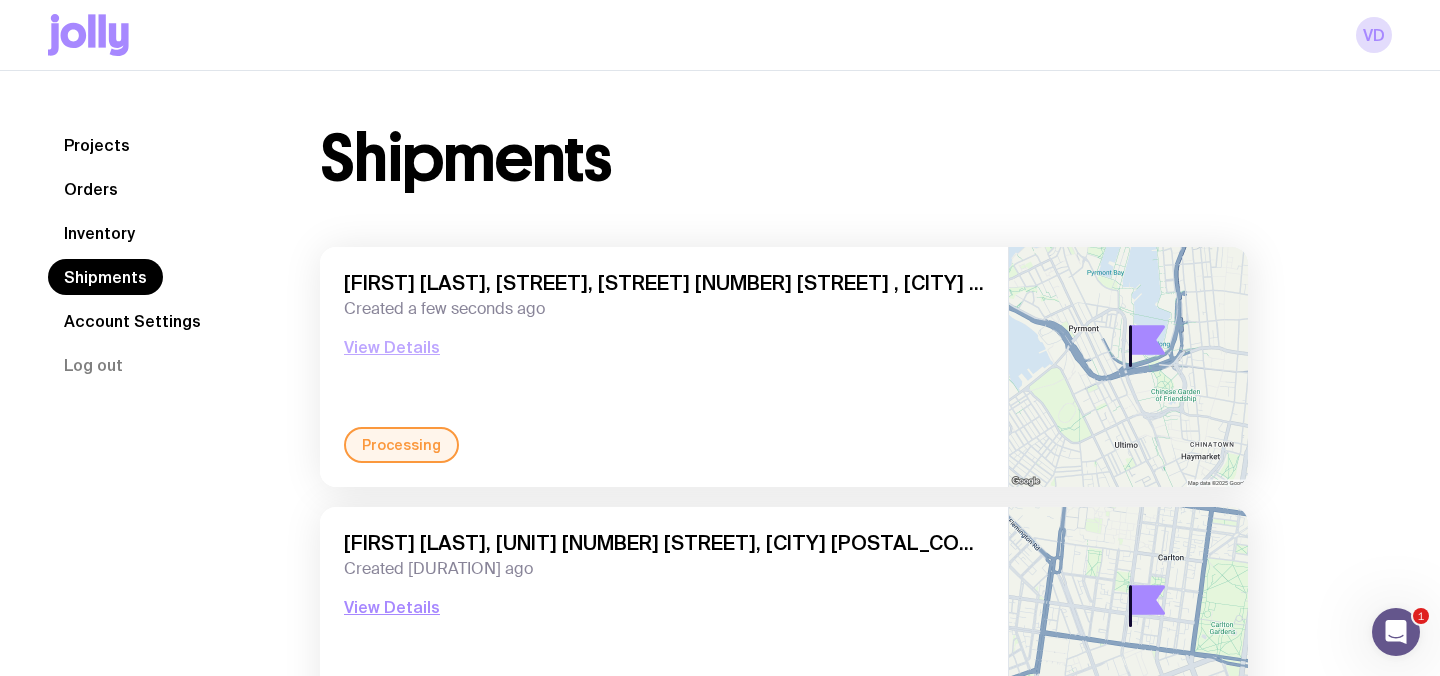 click on "View Details" at bounding box center [392, 347] 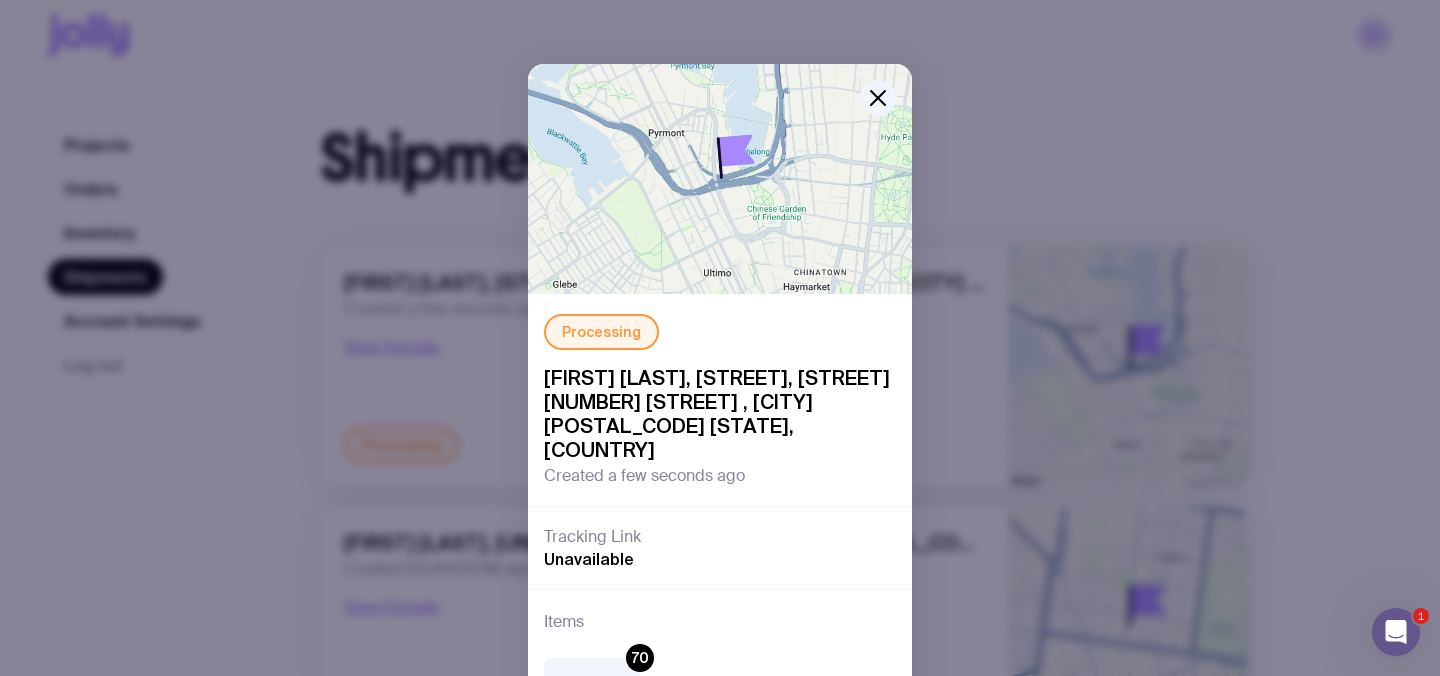 scroll, scrollTop: 177, scrollLeft: 0, axis: vertical 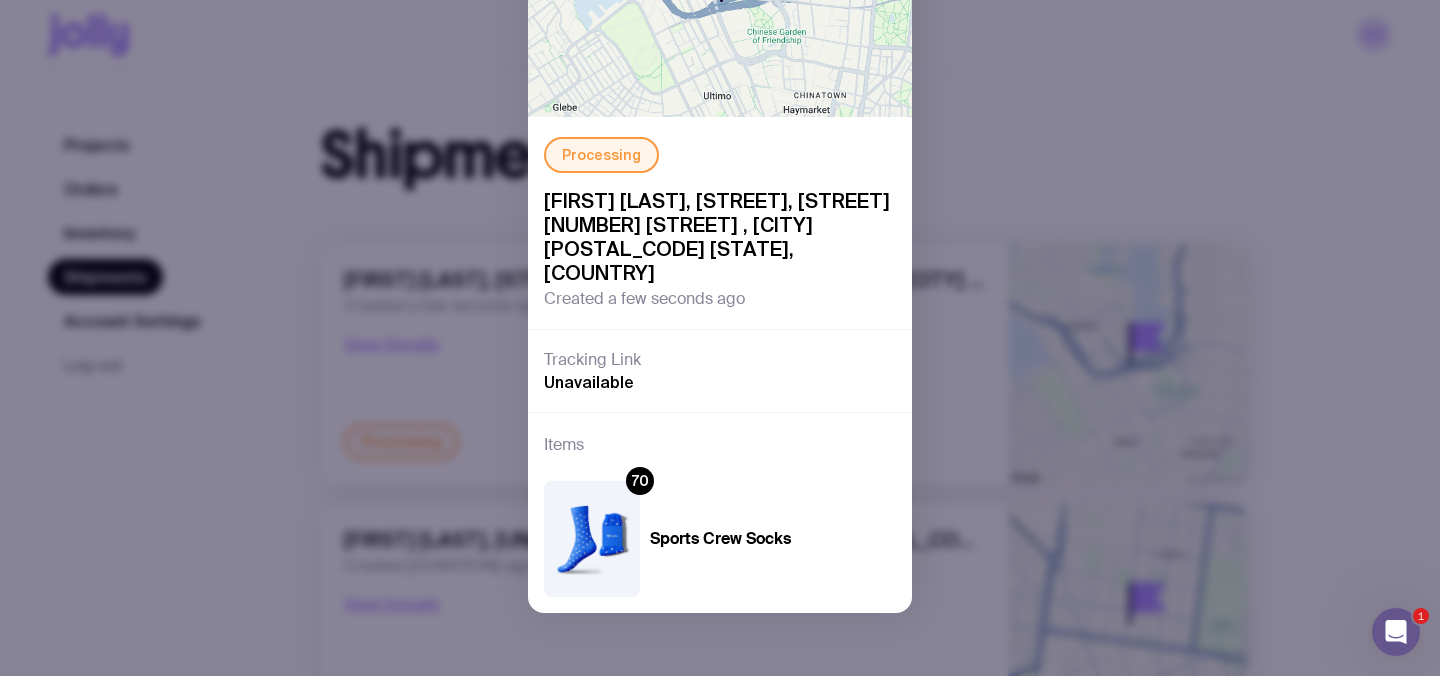 click on "Processing [FIRST] [LAST], [STREET], [STREET] [NUMBER] [STREET] , [CITY] [POSTAL_CODE] [STATE], [COUNTRY] Created a few seconds ago Tracking Link Unavailable Items 70 Sports Crew Socks" 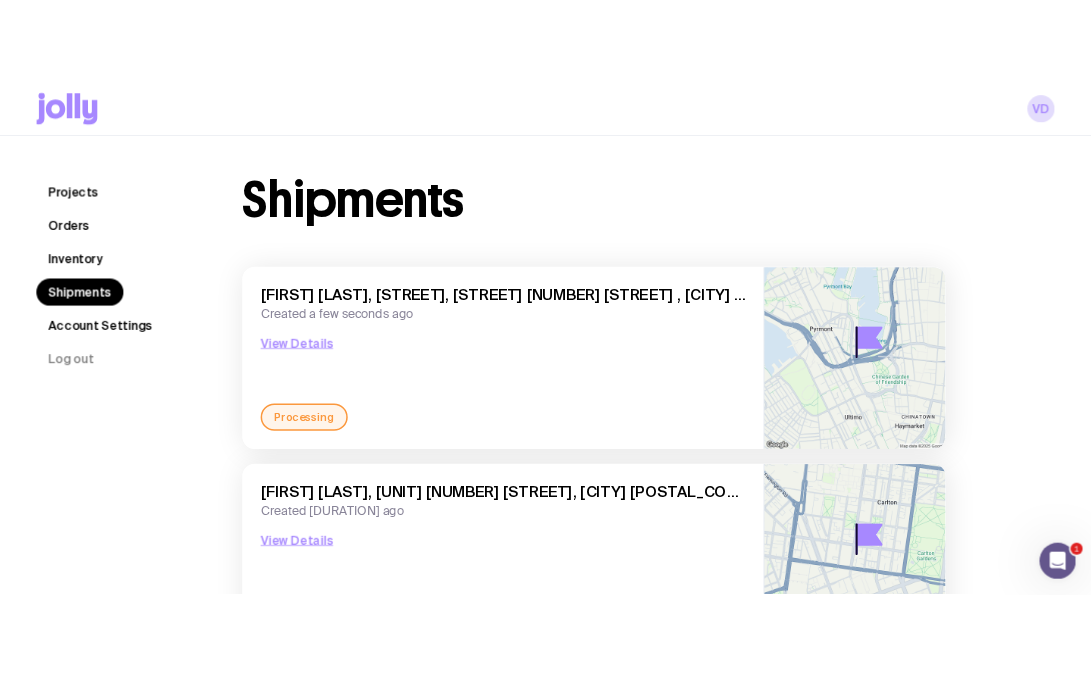 scroll, scrollTop: 0, scrollLeft: 0, axis: both 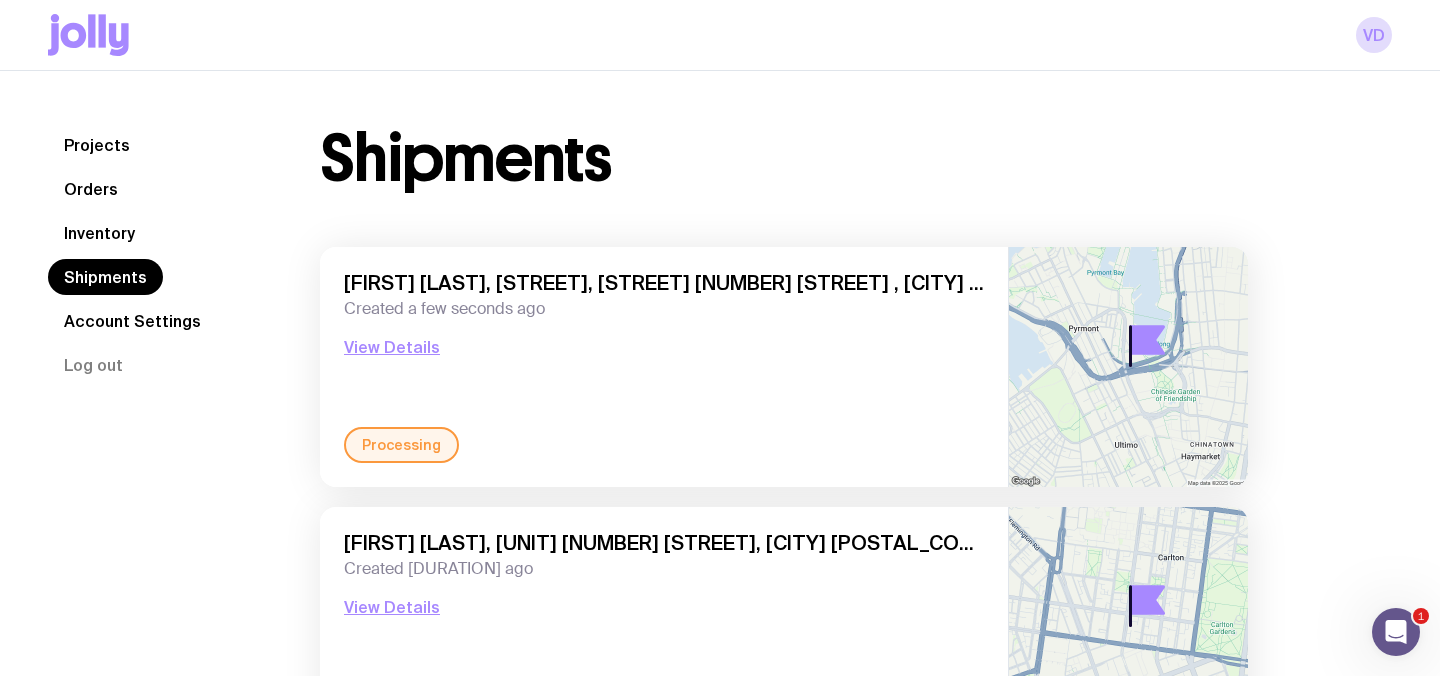 click on "Projects Orders Inventory Shipments Account Settings  Log out" 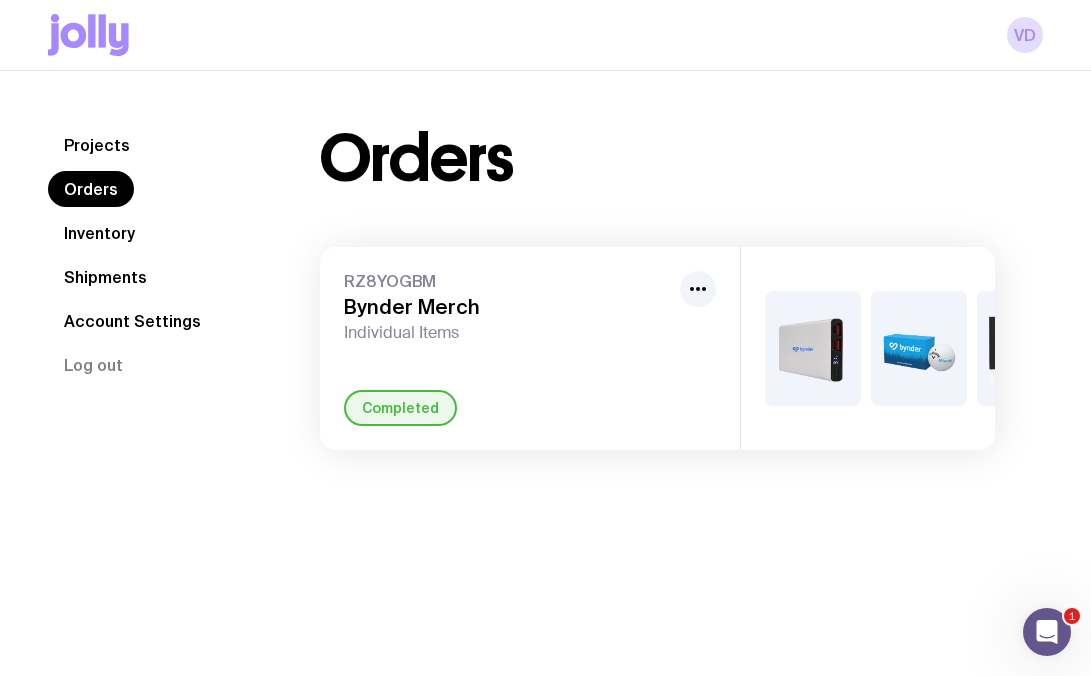 click on "Inventory" 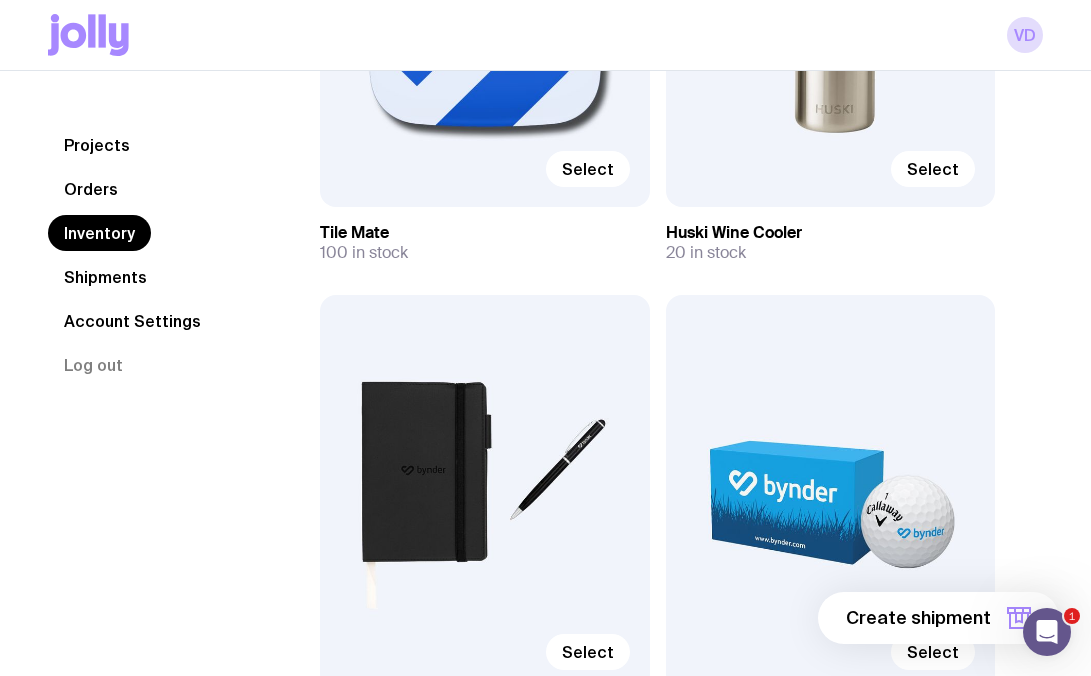 scroll, scrollTop: 1250, scrollLeft: 0, axis: vertical 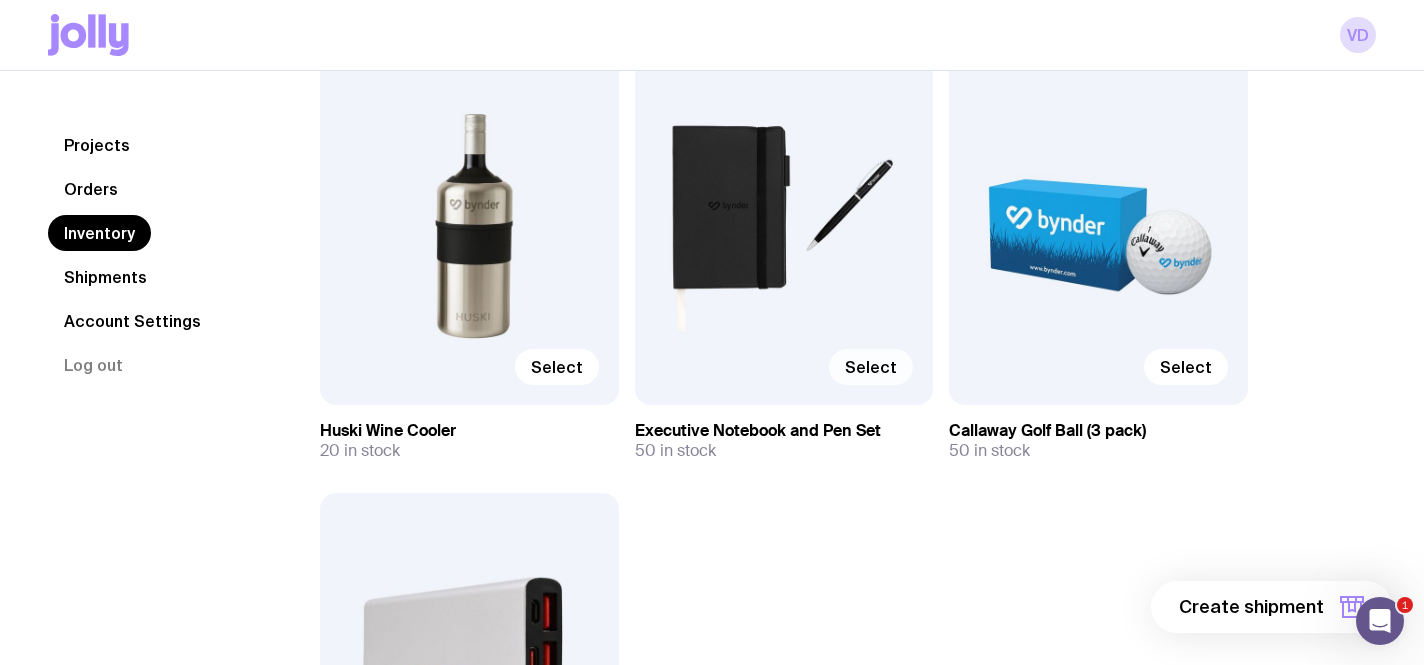 click on "Select" at bounding box center (871, 367) 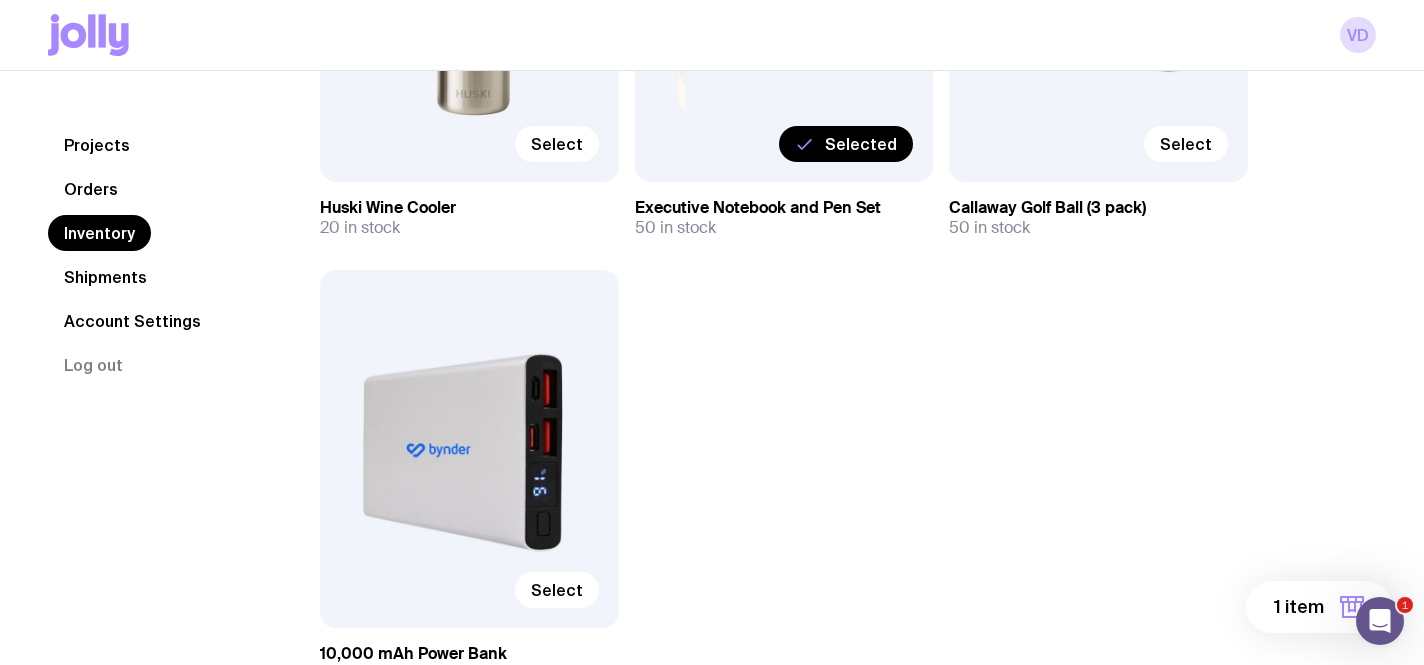 scroll, scrollTop: 878, scrollLeft: 0, axis: vertical 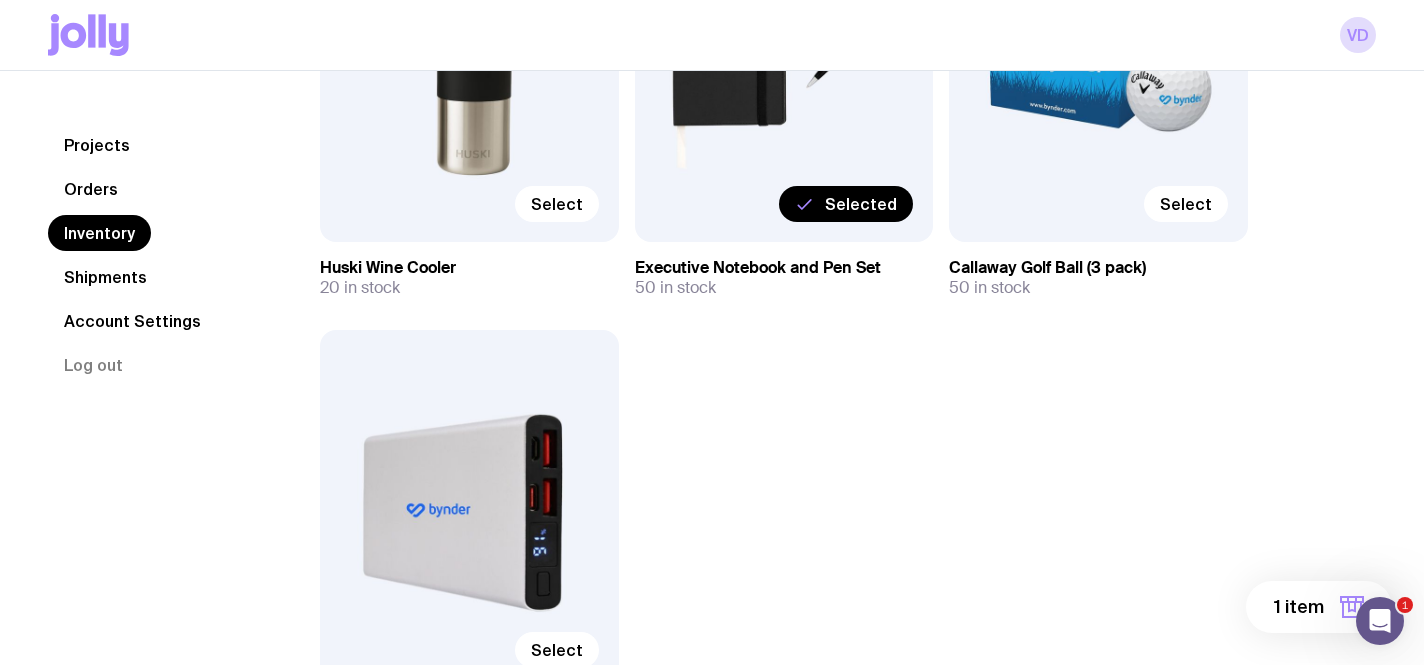 click on "Selected" 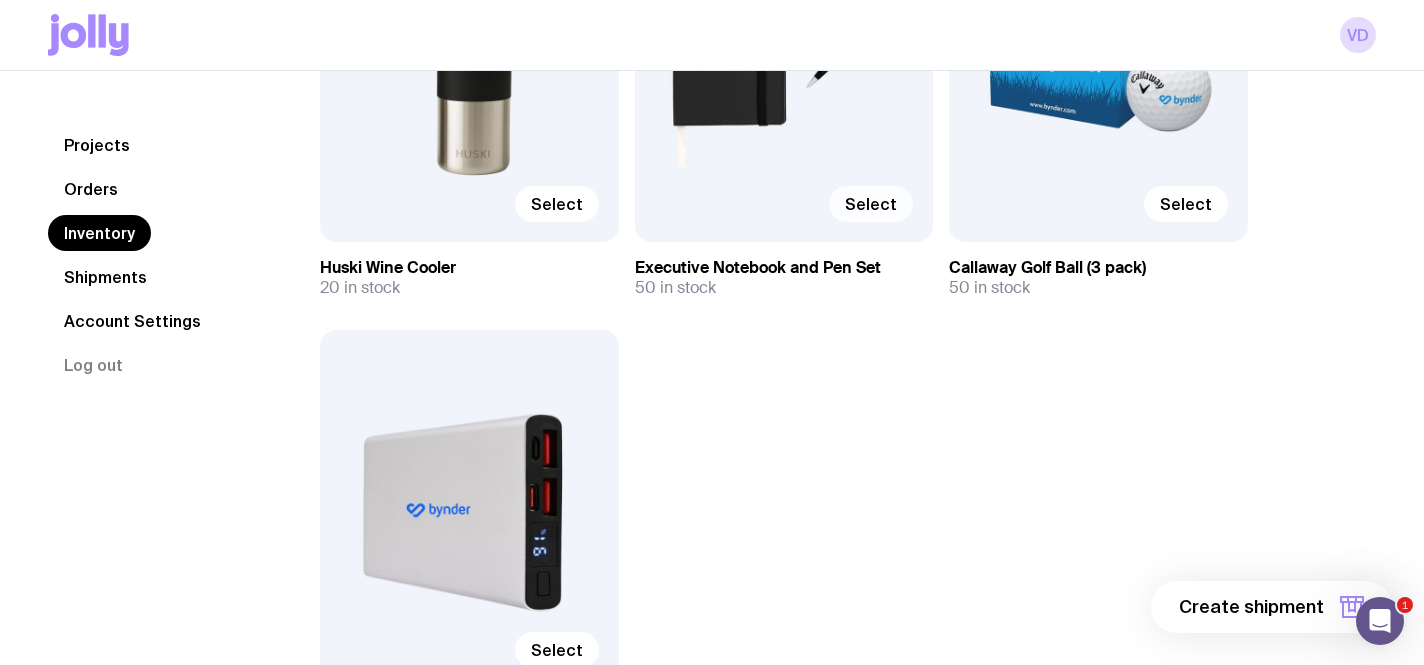 click on "Select" at bounding box center (784, 204) 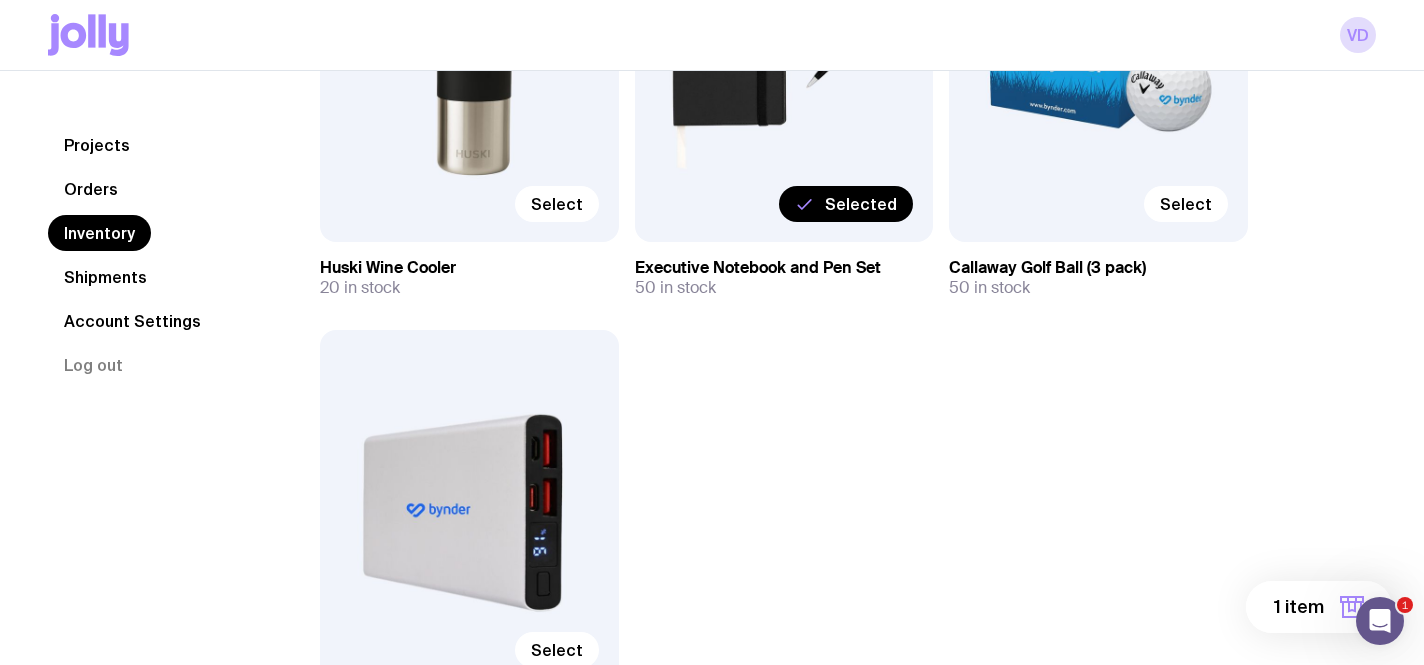 click on "1 item" at bounding box center [1319, 607] 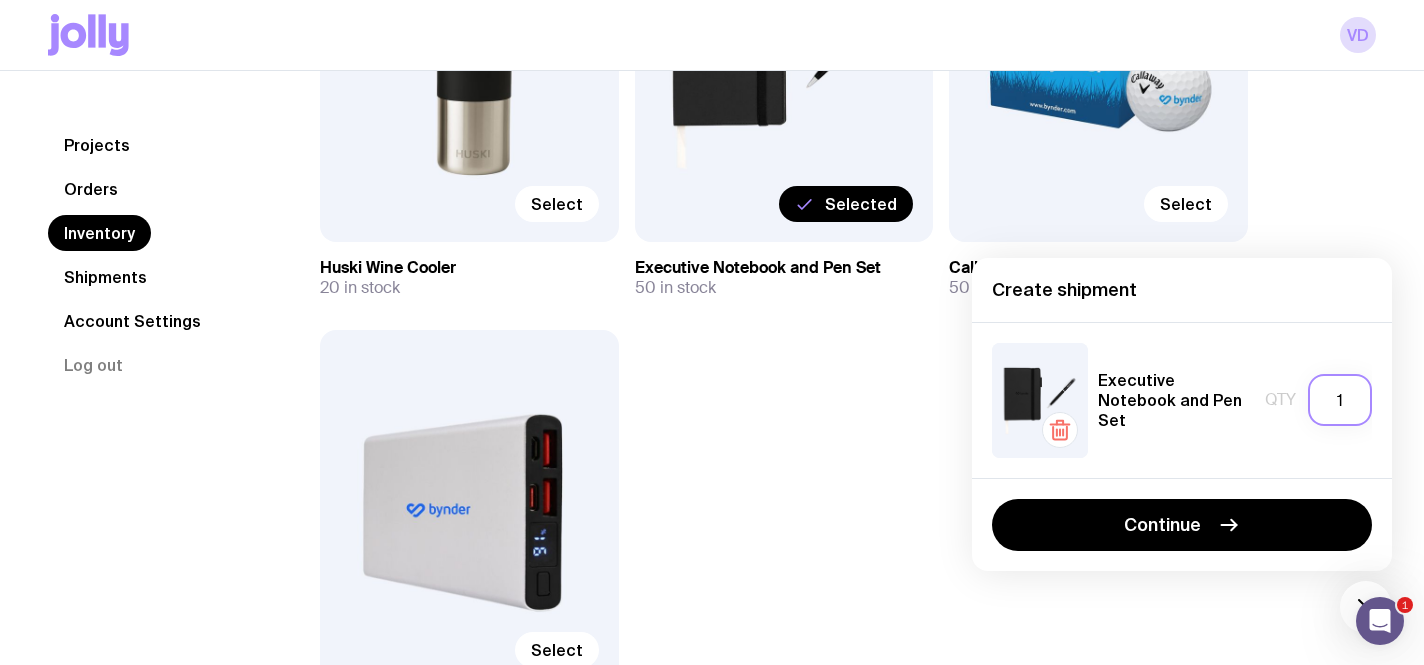 click on "1" at bounding box center (1340, 400) 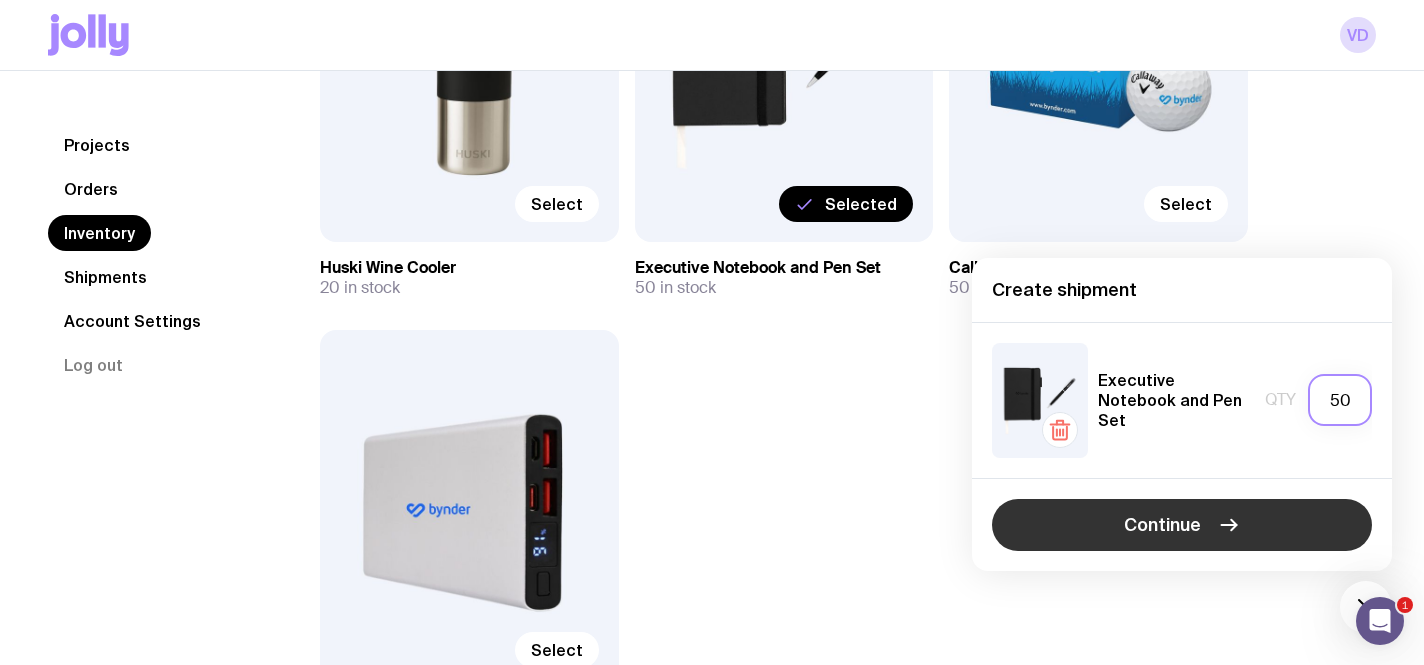 type on "50" 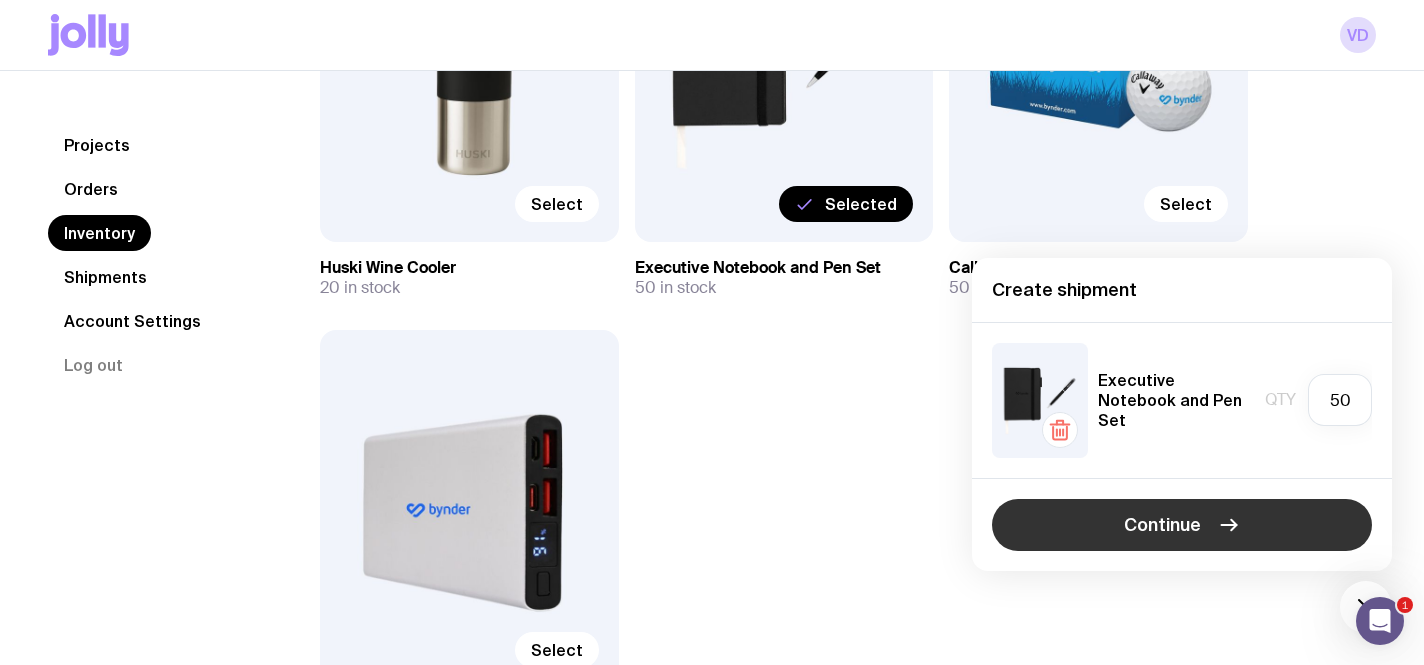 click on "Continue" at bounding box center [1182, 525] 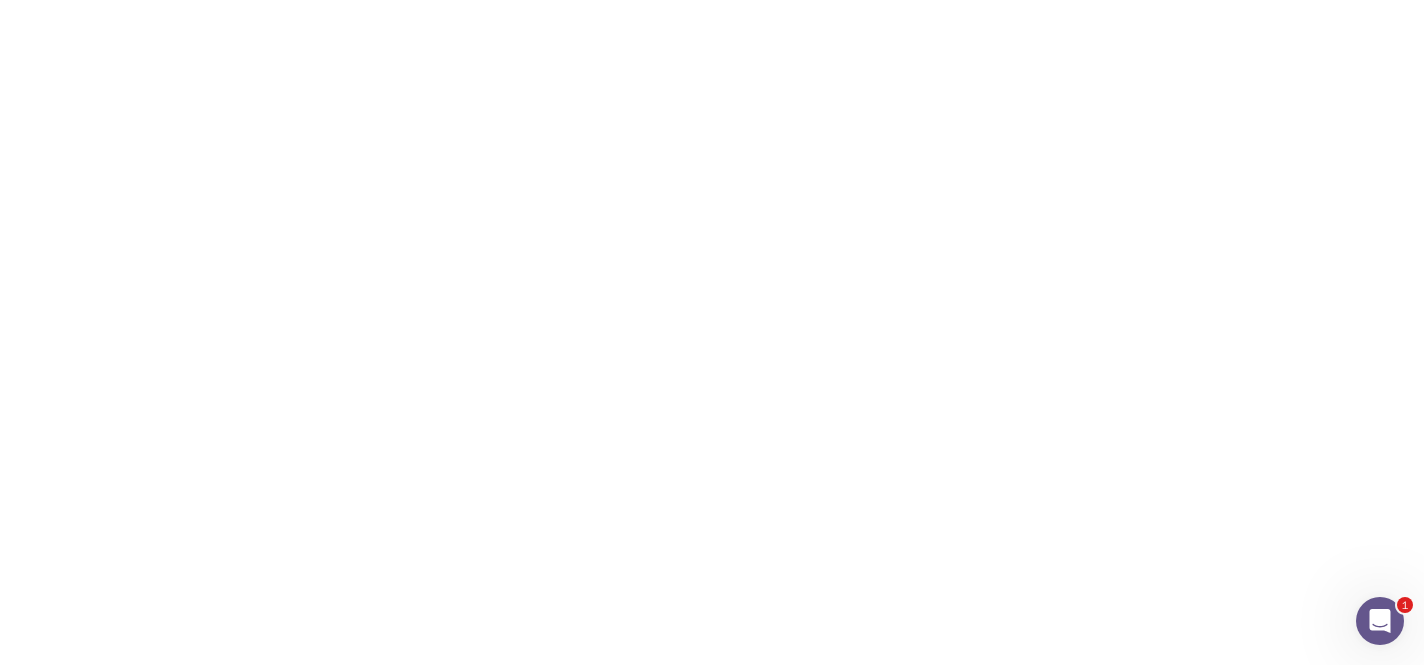 scroll, scrollTop: 0, scrollLeft: 0, axis: both 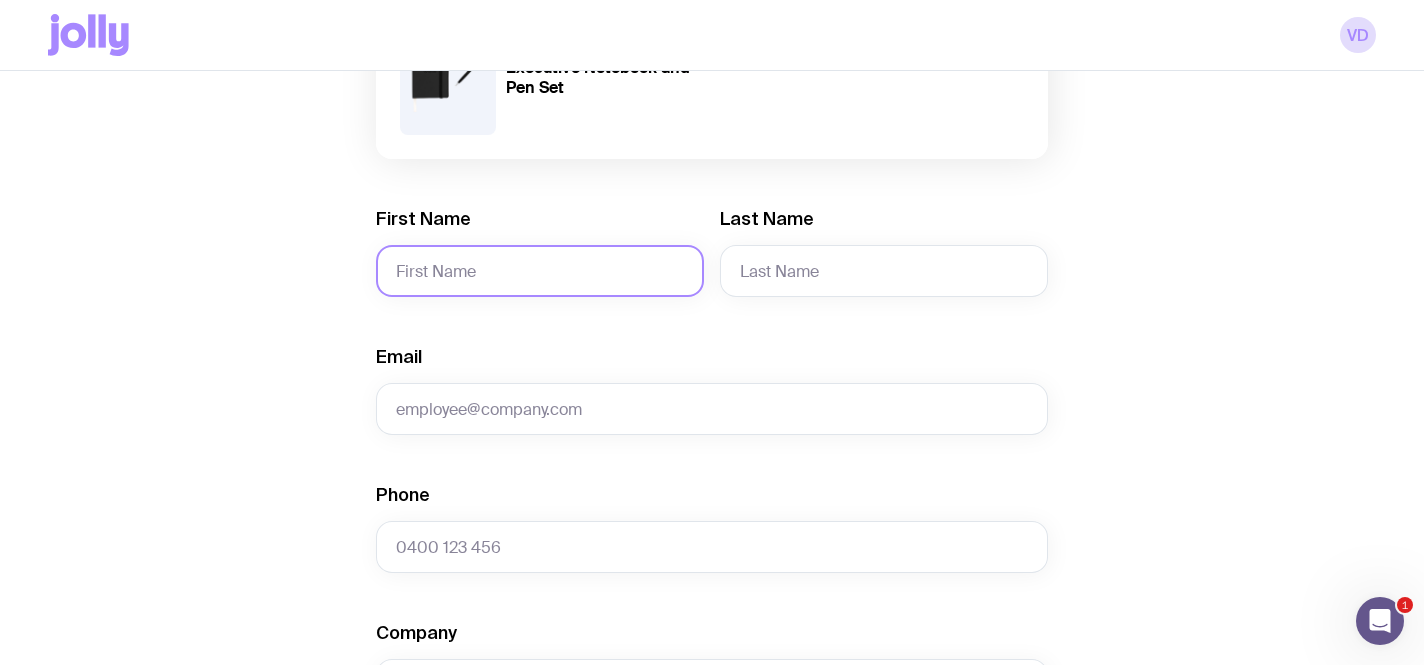 click on "Shipment details 50 Executive Notebook and Pen Set First Name Last Name Email Phone Company Address  Sending to lots of addresses?  ACT Loading... Australia Loading...  We’re unable to deliver to PO Boxes. Please use a street address so your shipment arrives without a hitch.  Payment Details  Shipping costs will be invoiced to your account at the end of each month.  Create shipment  Cancel" at bounding box center [712, 621] 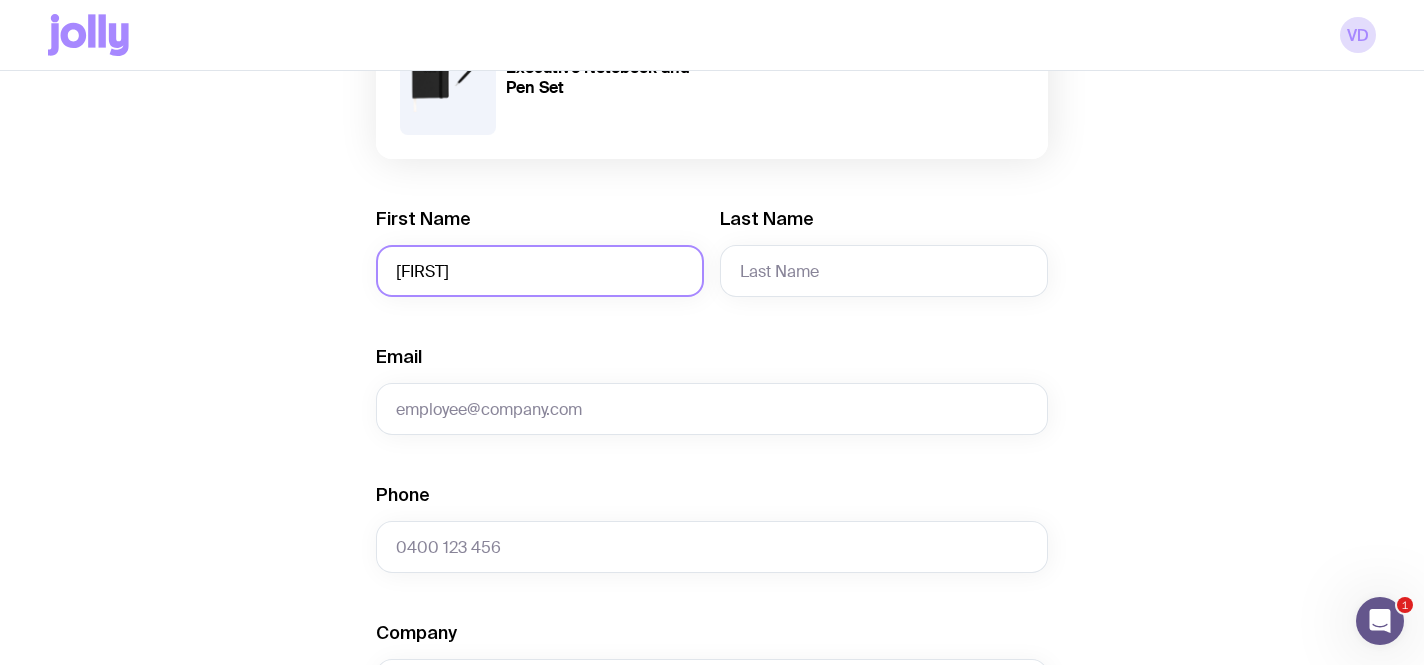 type on "[FIRST]" 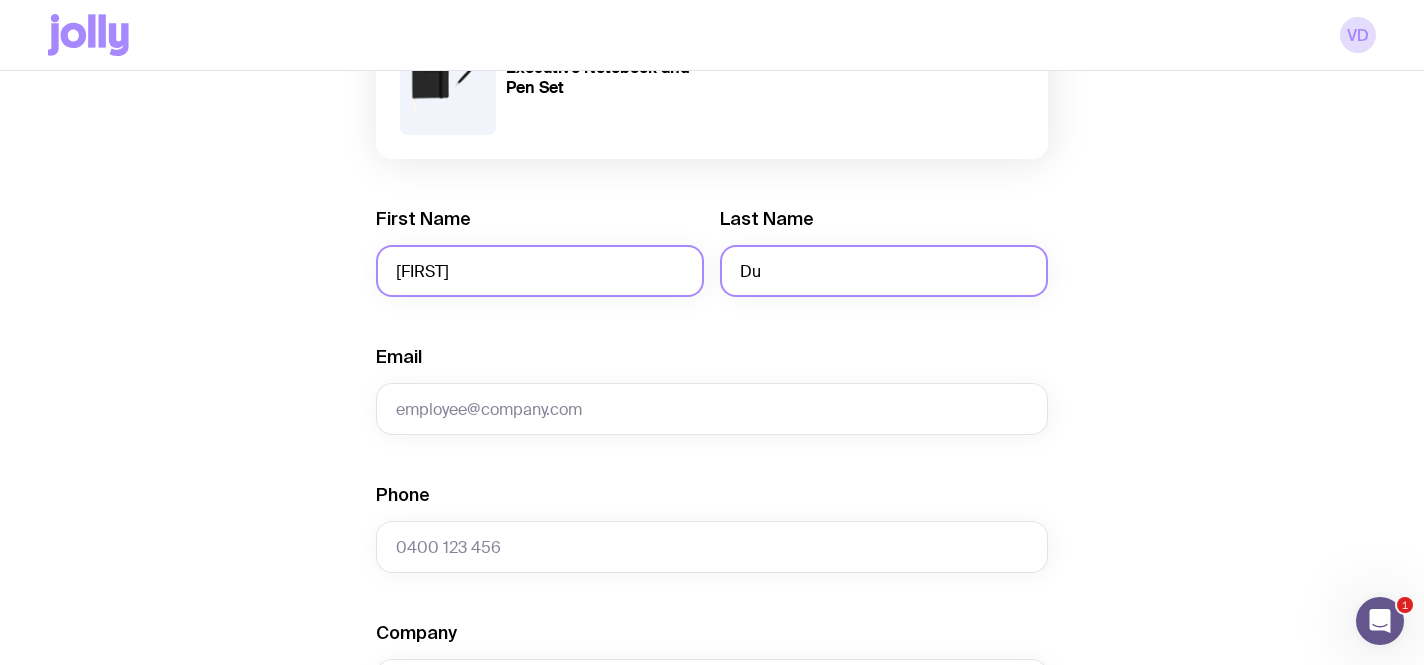 type on "Du" 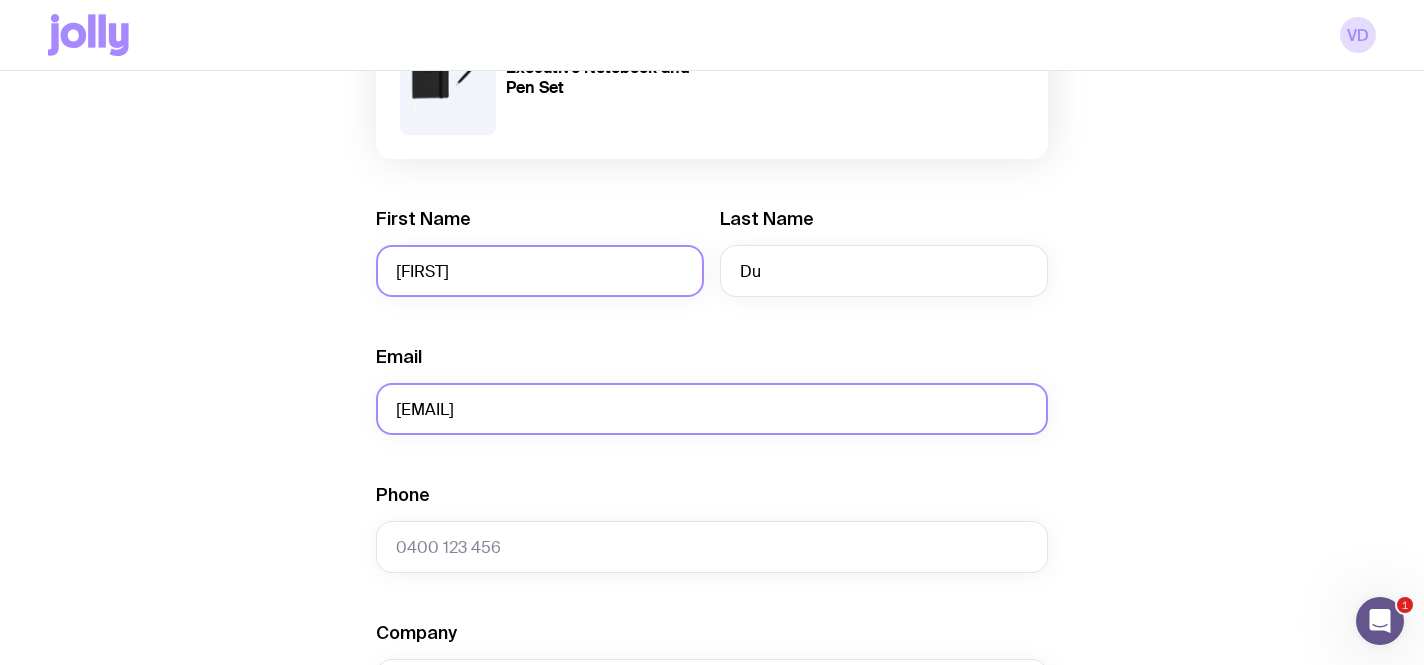 type on "[EMAIL]" 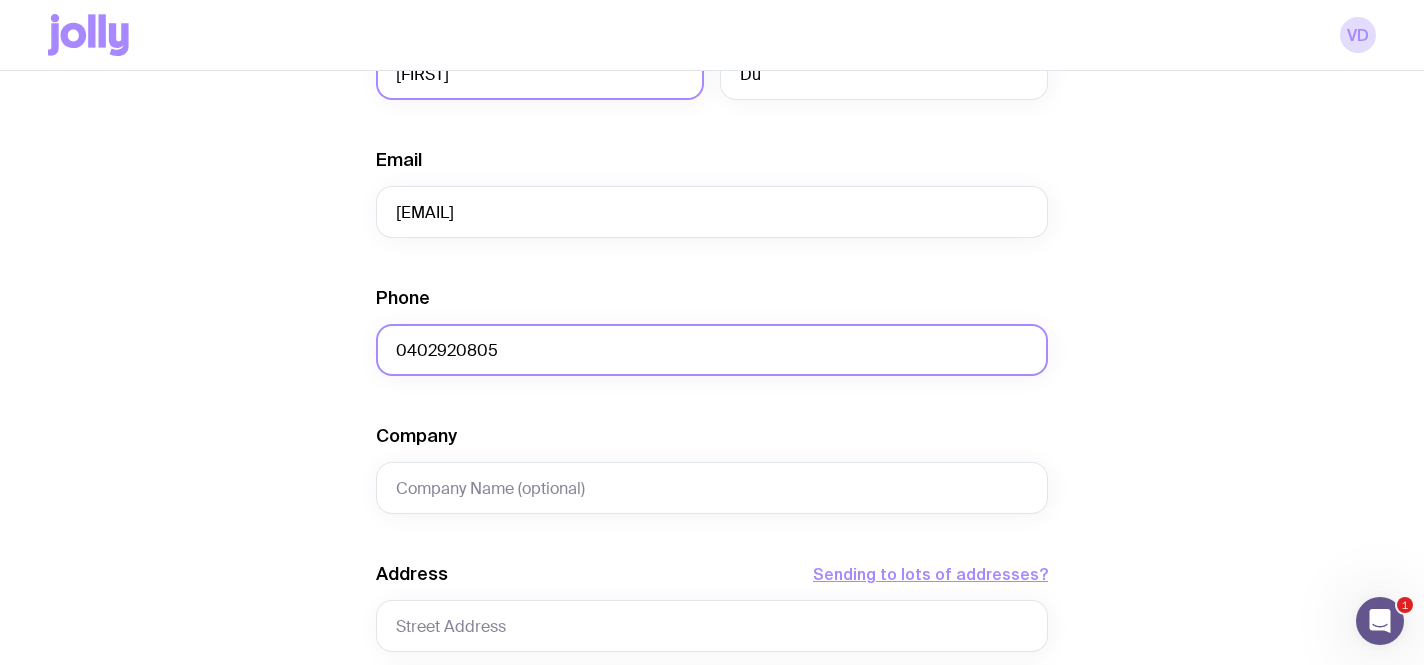 scroll, scrollTop: 566, scrollLeft: 0, axis: vertical 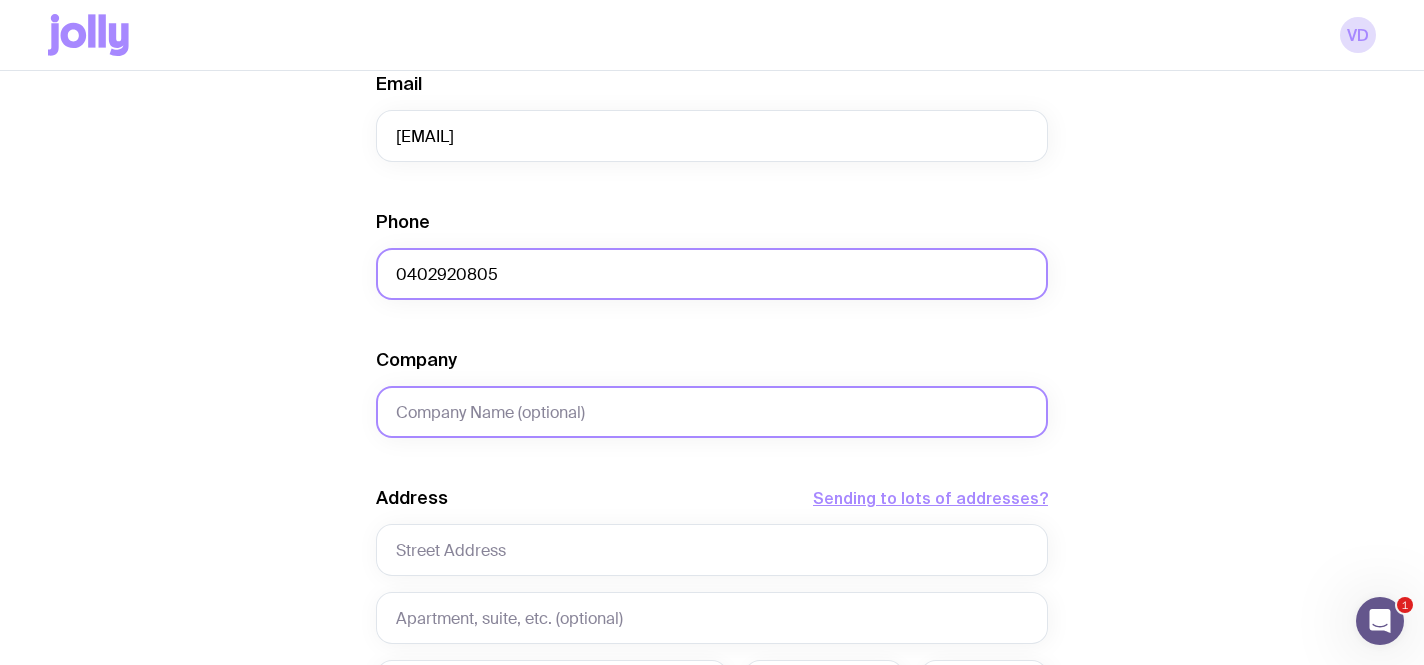 type on "0402920805" 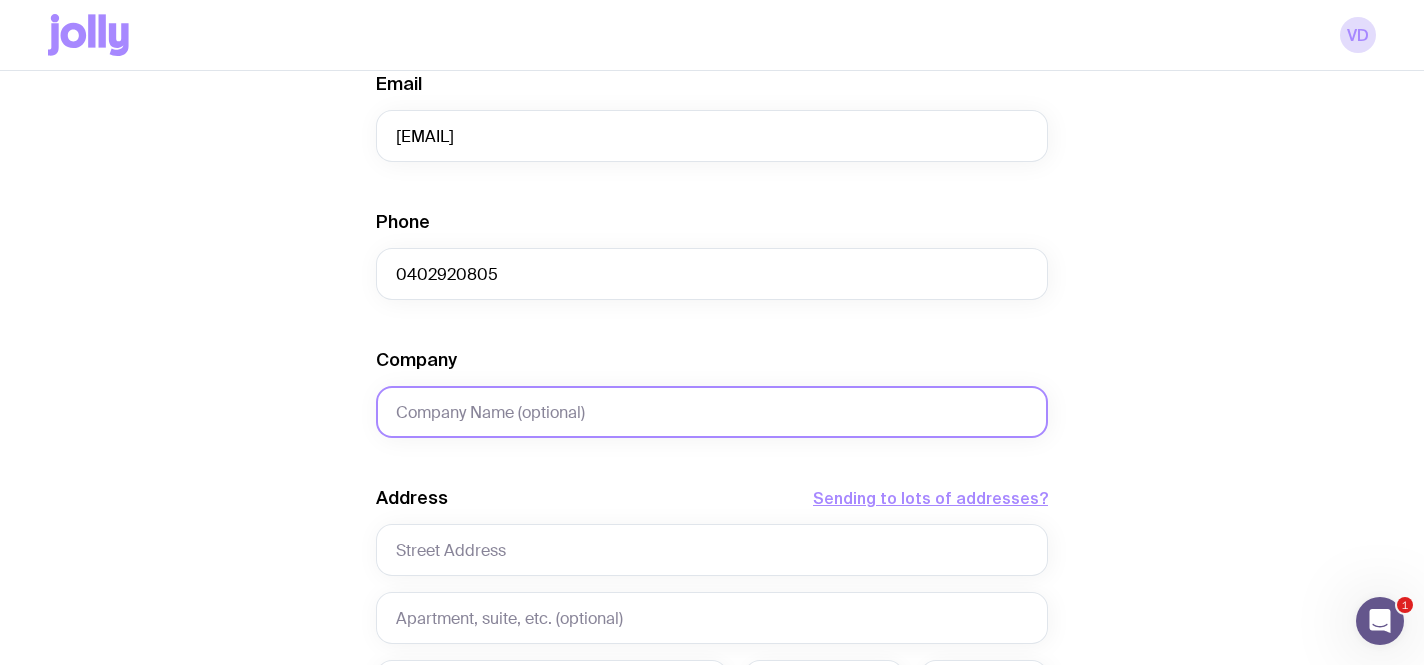 click on "Company" 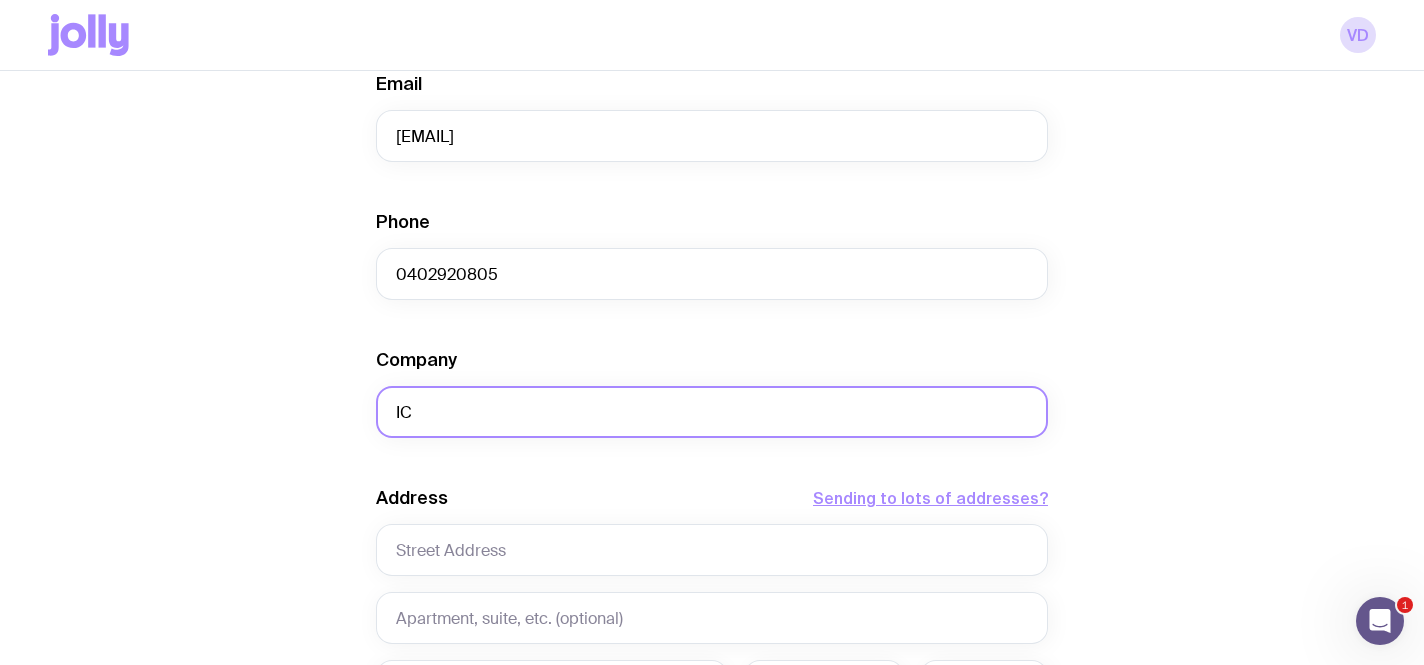 type on "I" 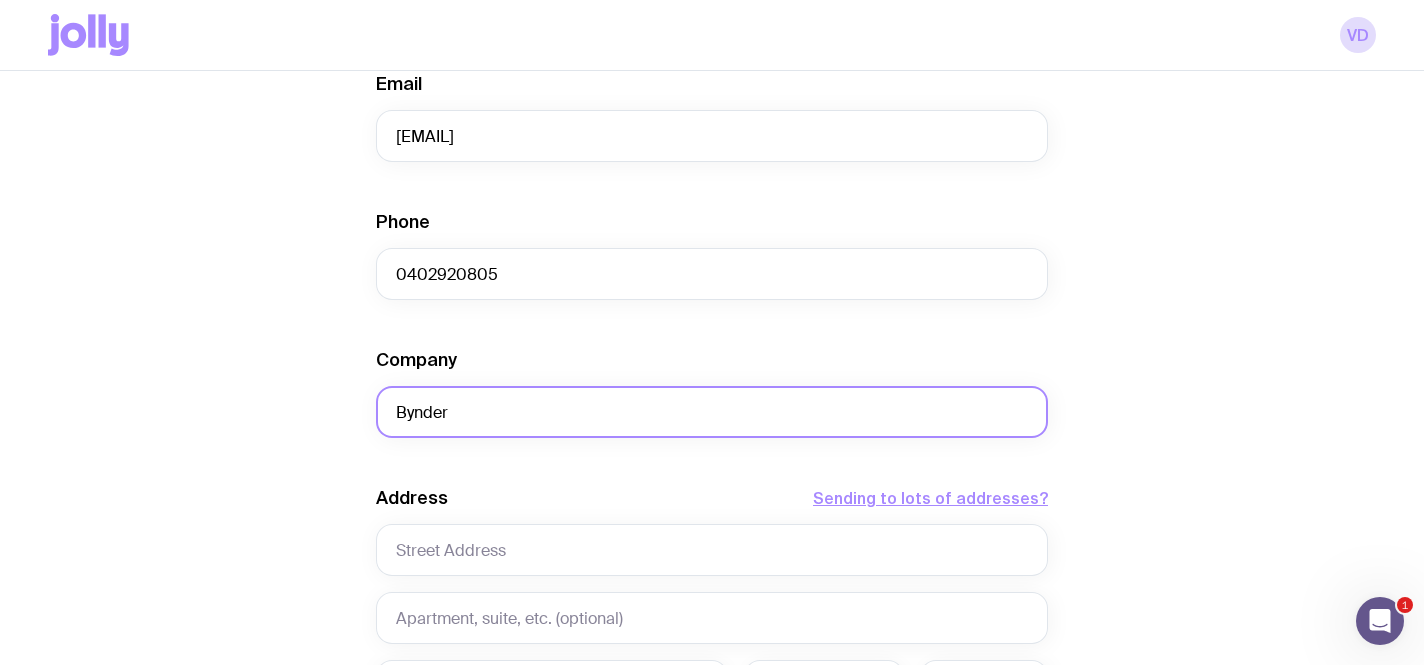 type on "Bynder" 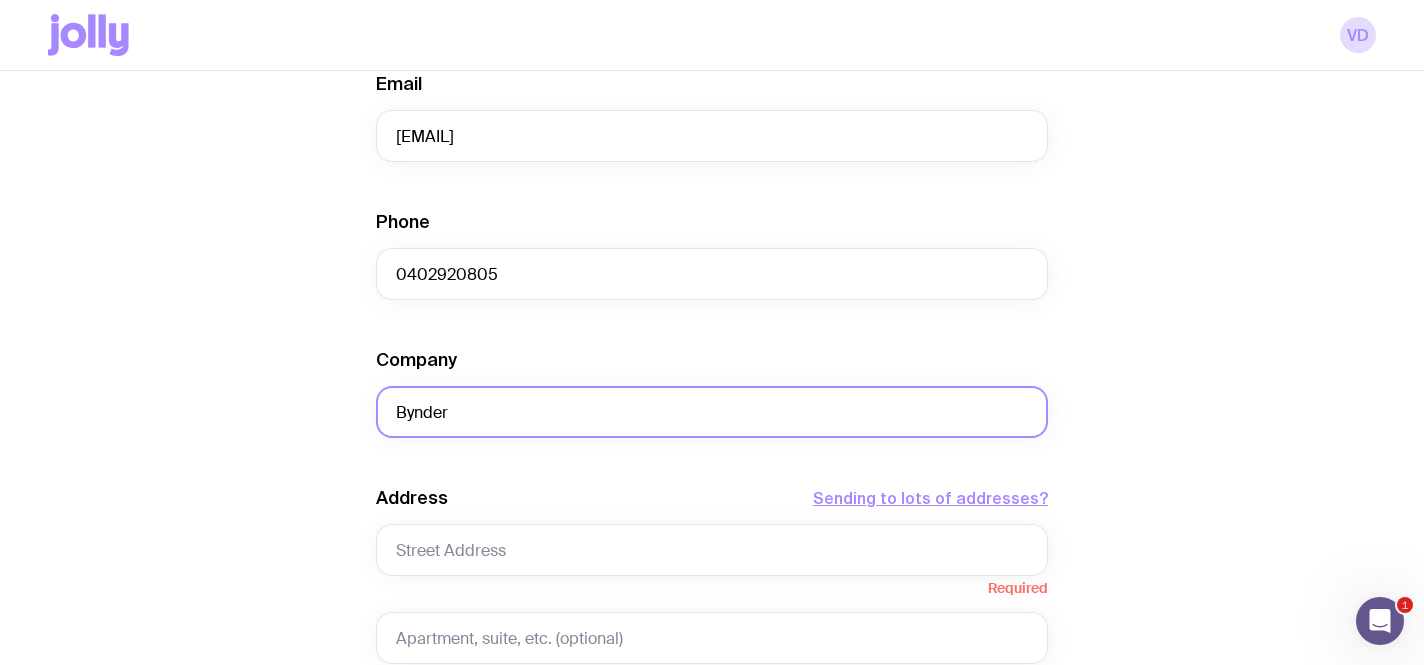click on "Bynder" 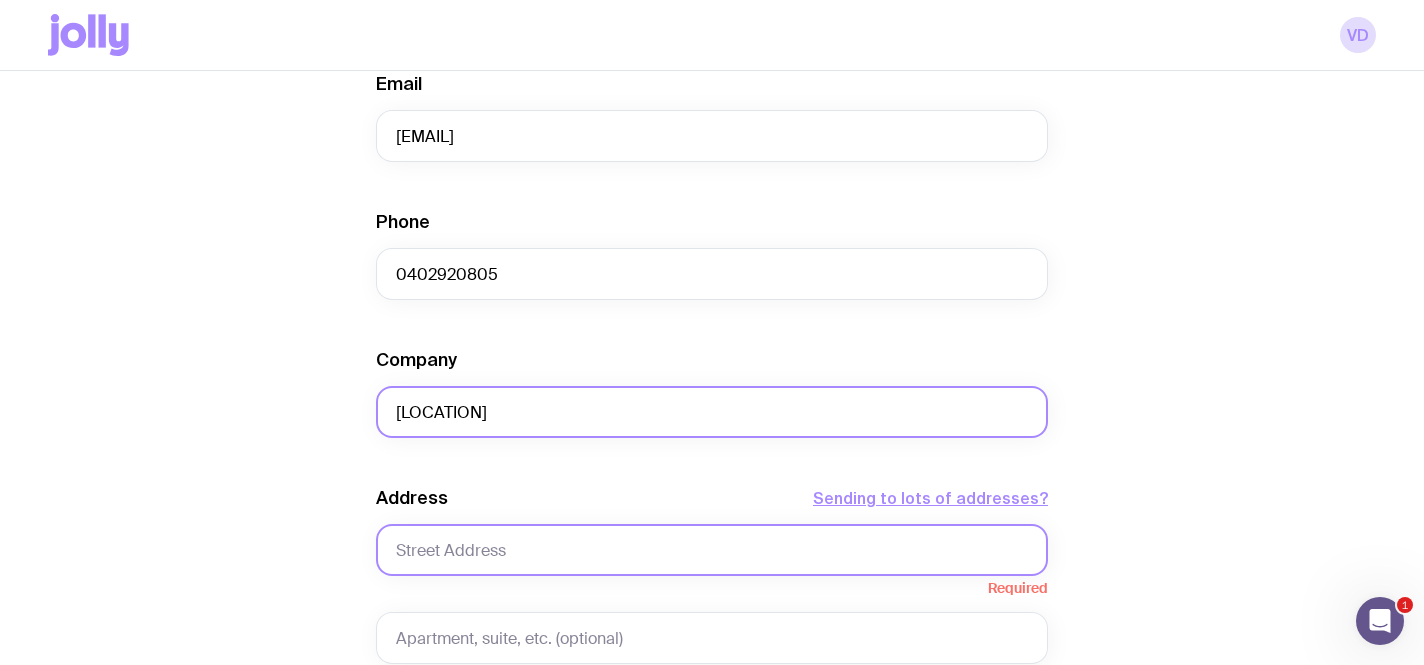 type on "[LOCATION]" 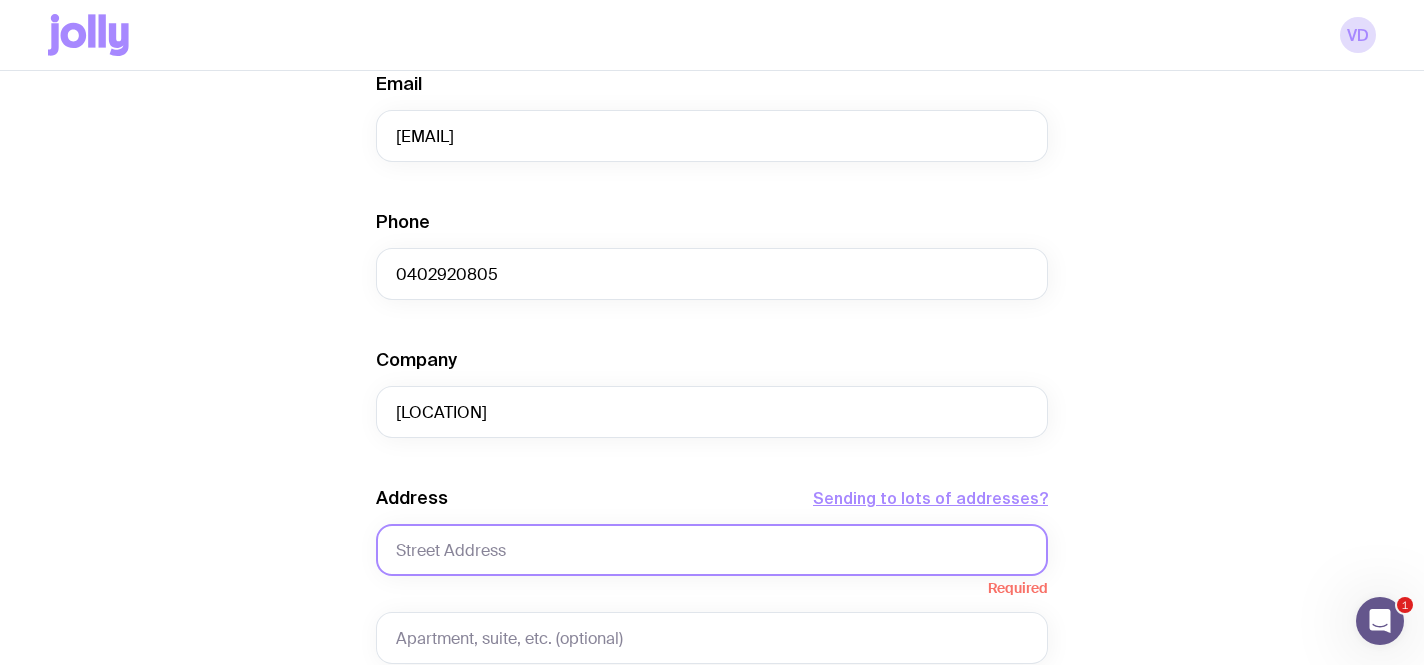 click 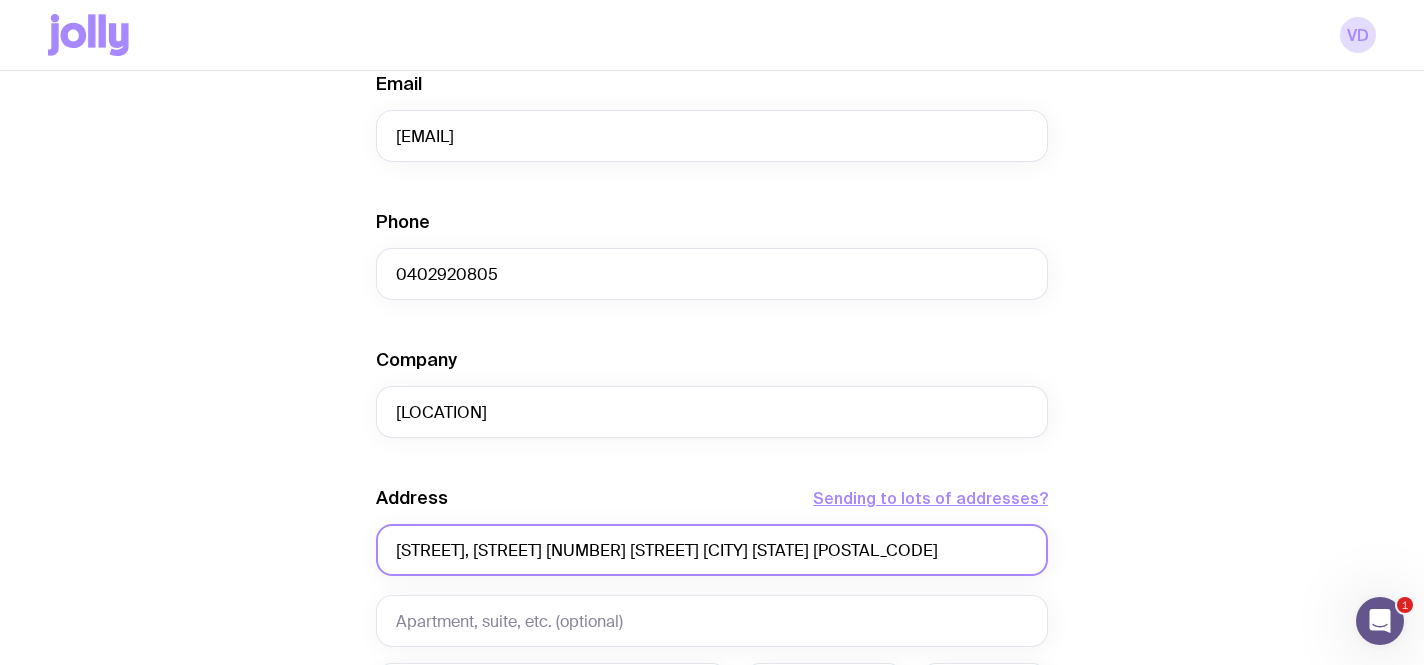 scroll, scrollTop: 0, scrollLeft: 103, axis: horizontal 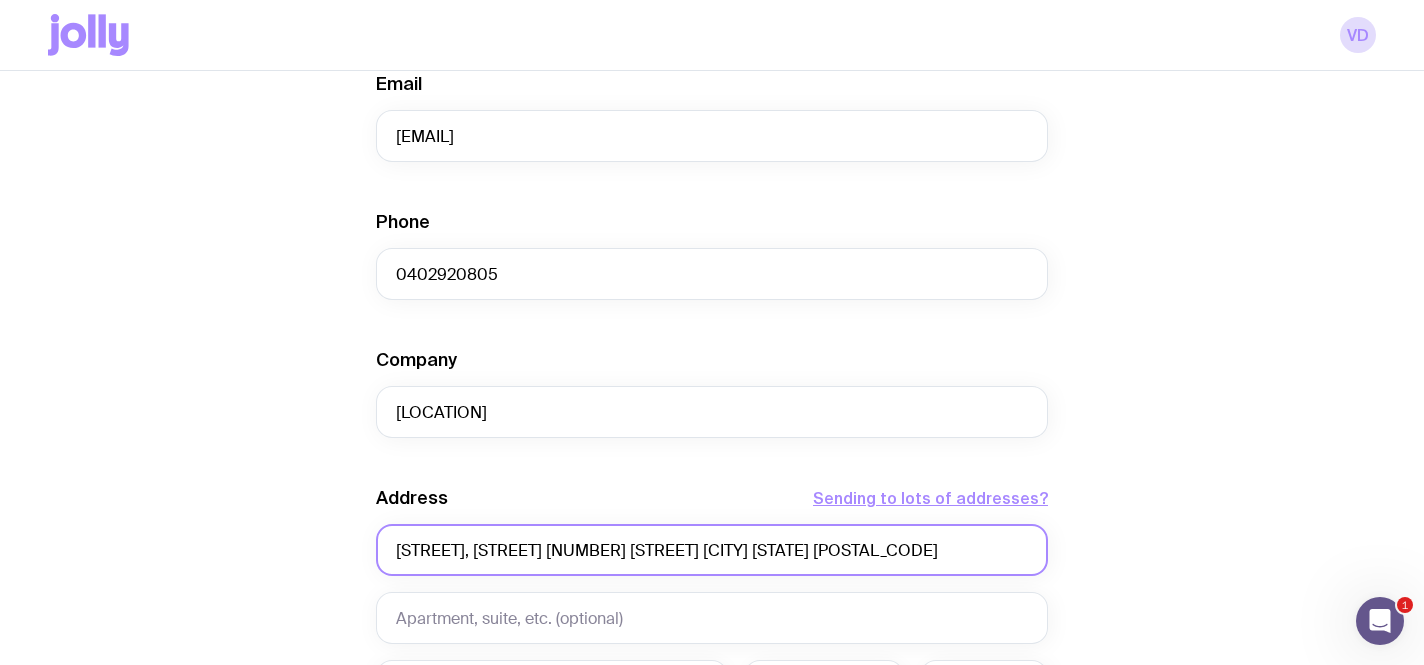 drag, startPoint x: 471, startPoint y: 545, endPoint x: 187, endPoint y: 545, distance: 284 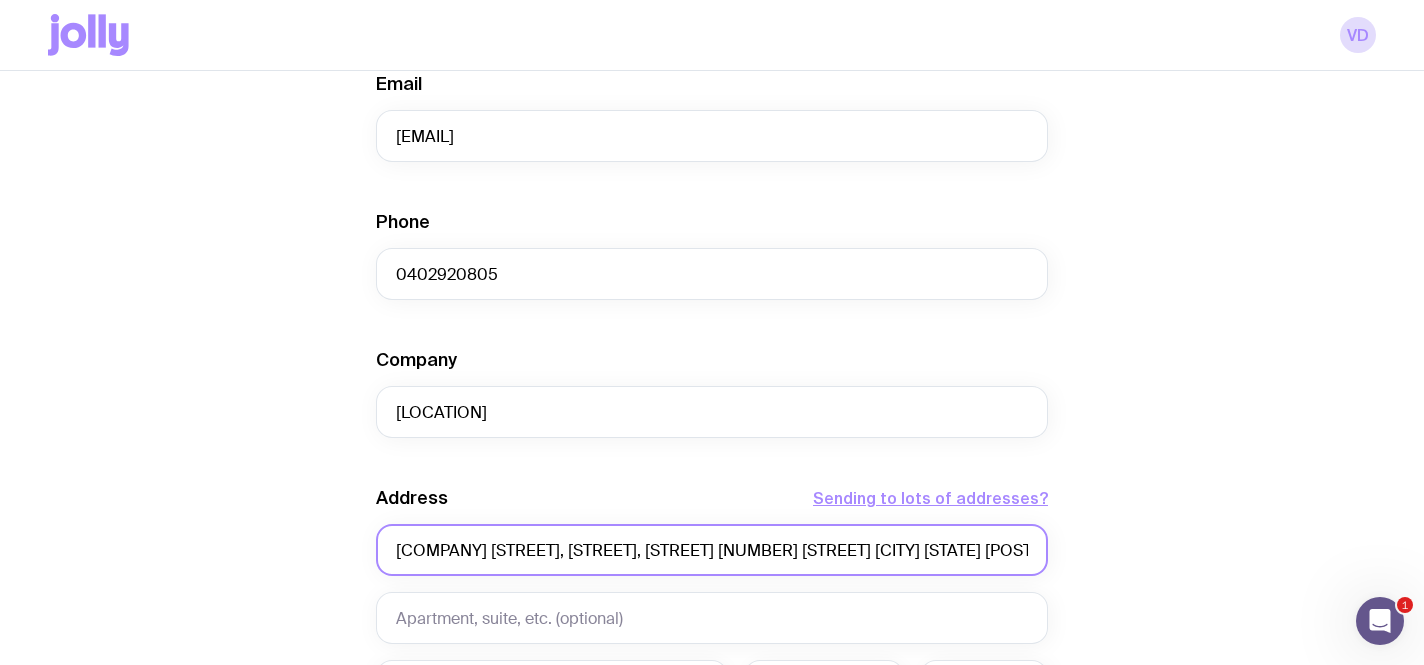 scroll, scrollTop: 0, scrollLeft: 192, axis: horizontal 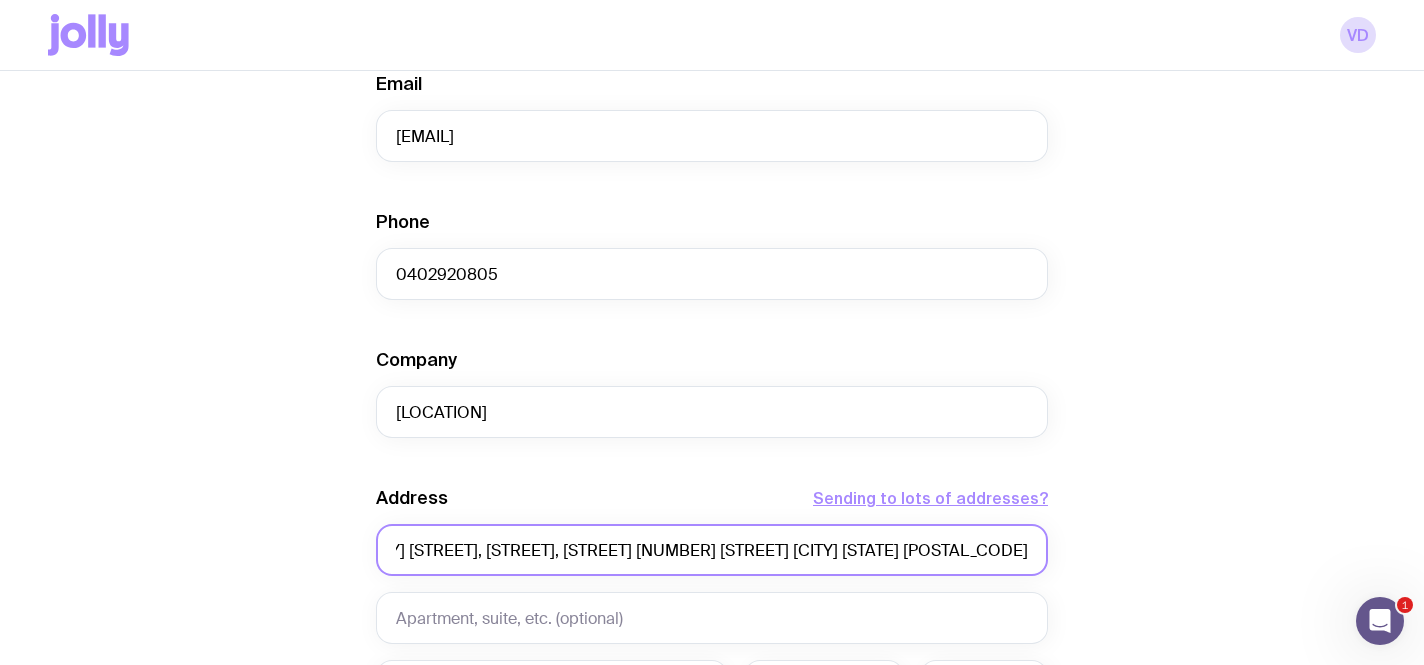 drag, startPoint x: 877, startPoint y: 550, endPoint x: 1085, endPoint y: 555, distance: 208.06009 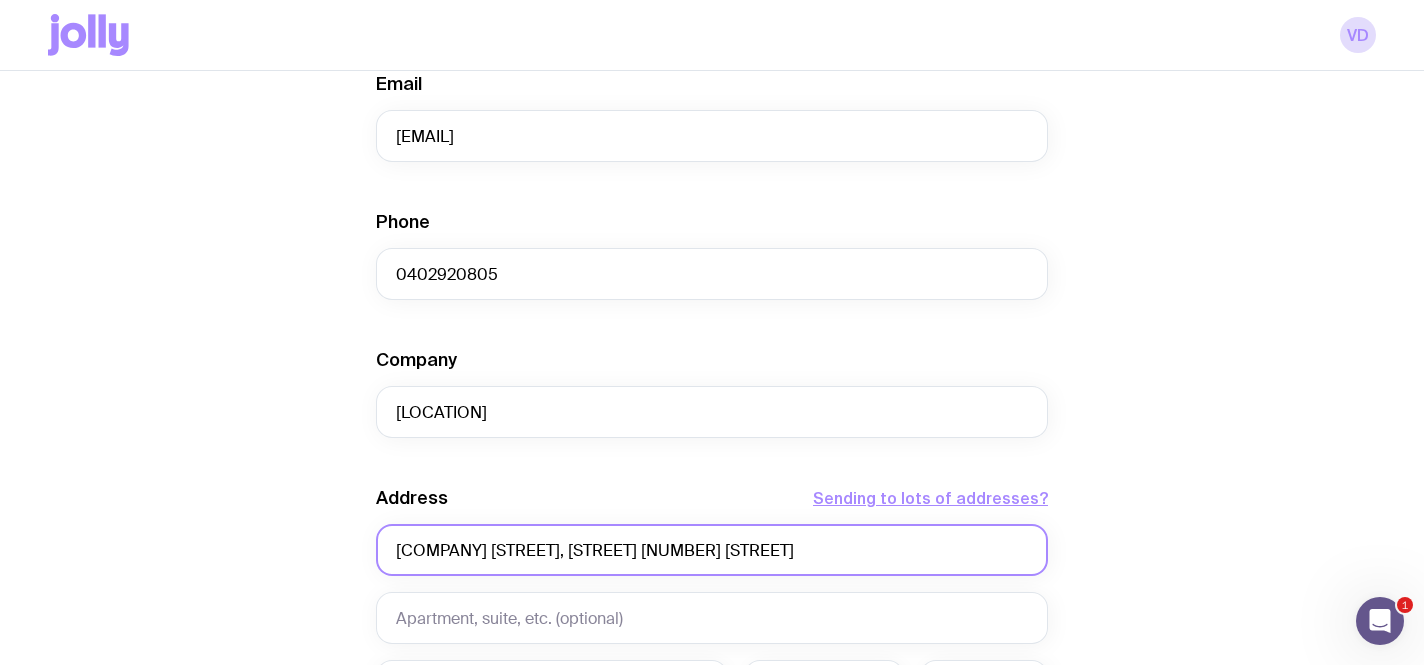 scroll, scrollTop: 0, scrollLeft: 0, axis: both 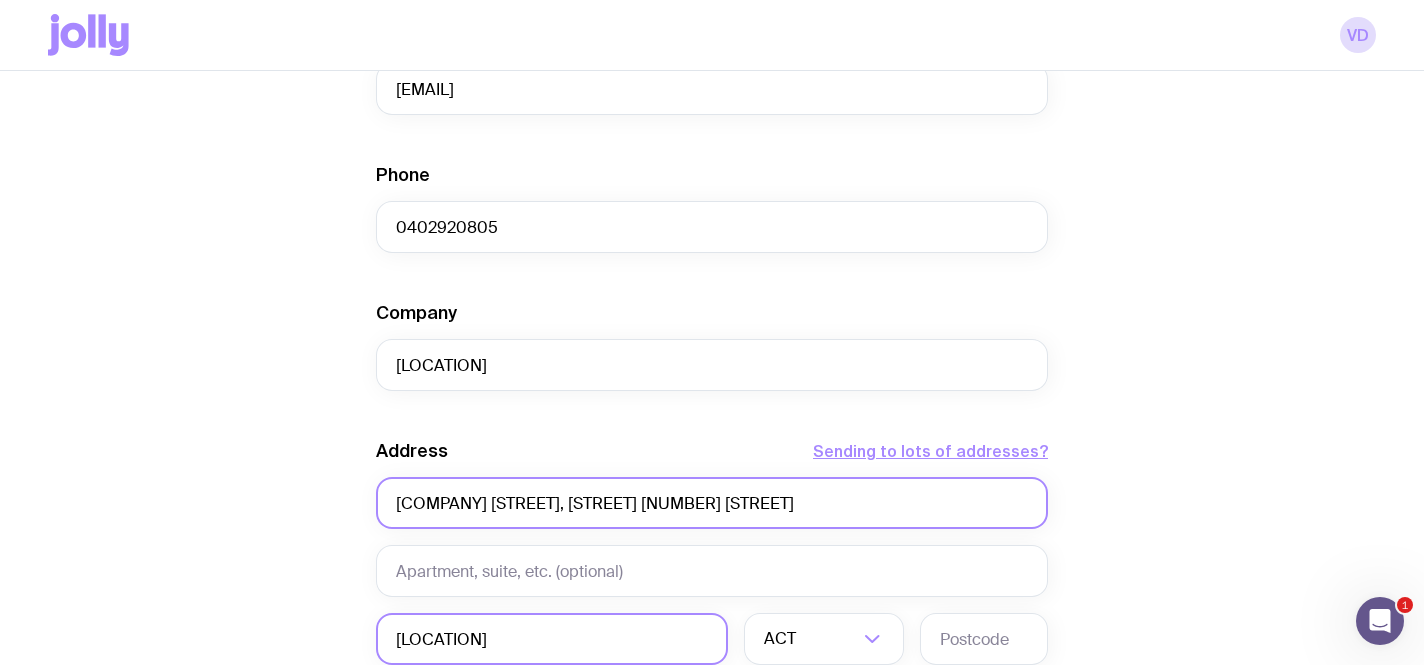 type on "[LOCATION]" 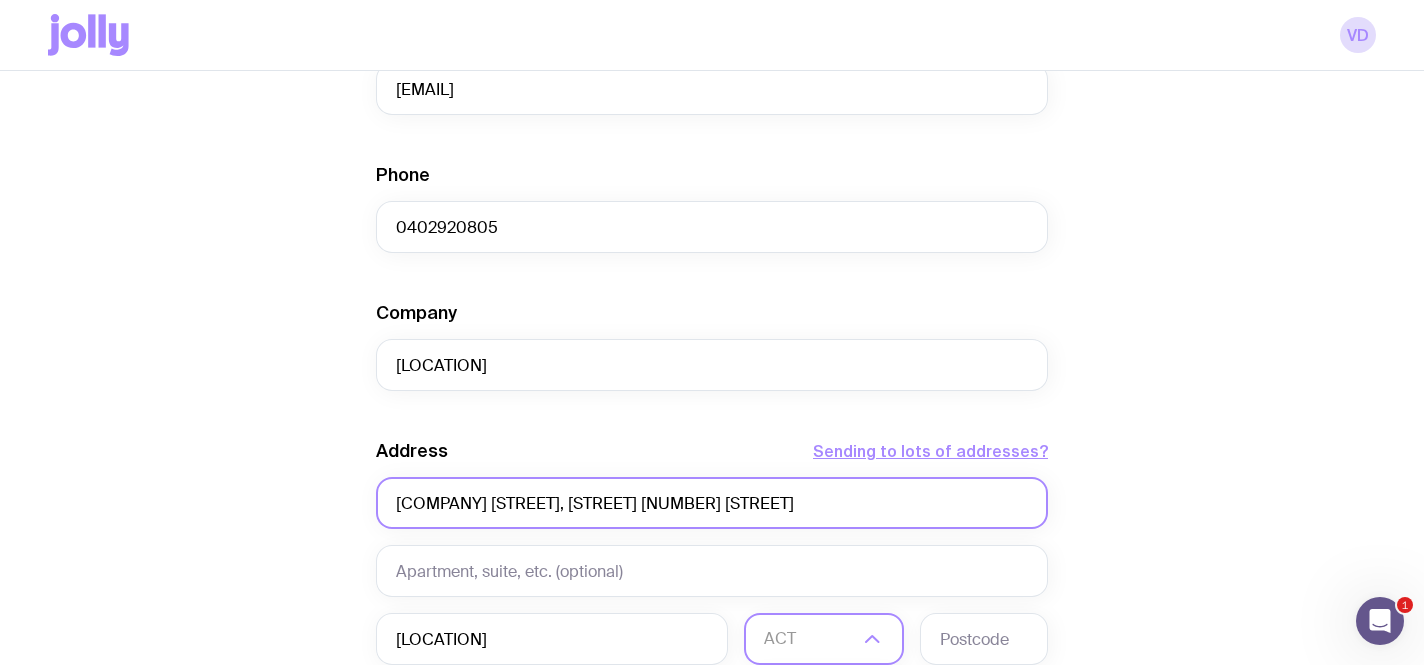 scroll, scrollTop: 905, scrollLeft: 0, axis: vertical 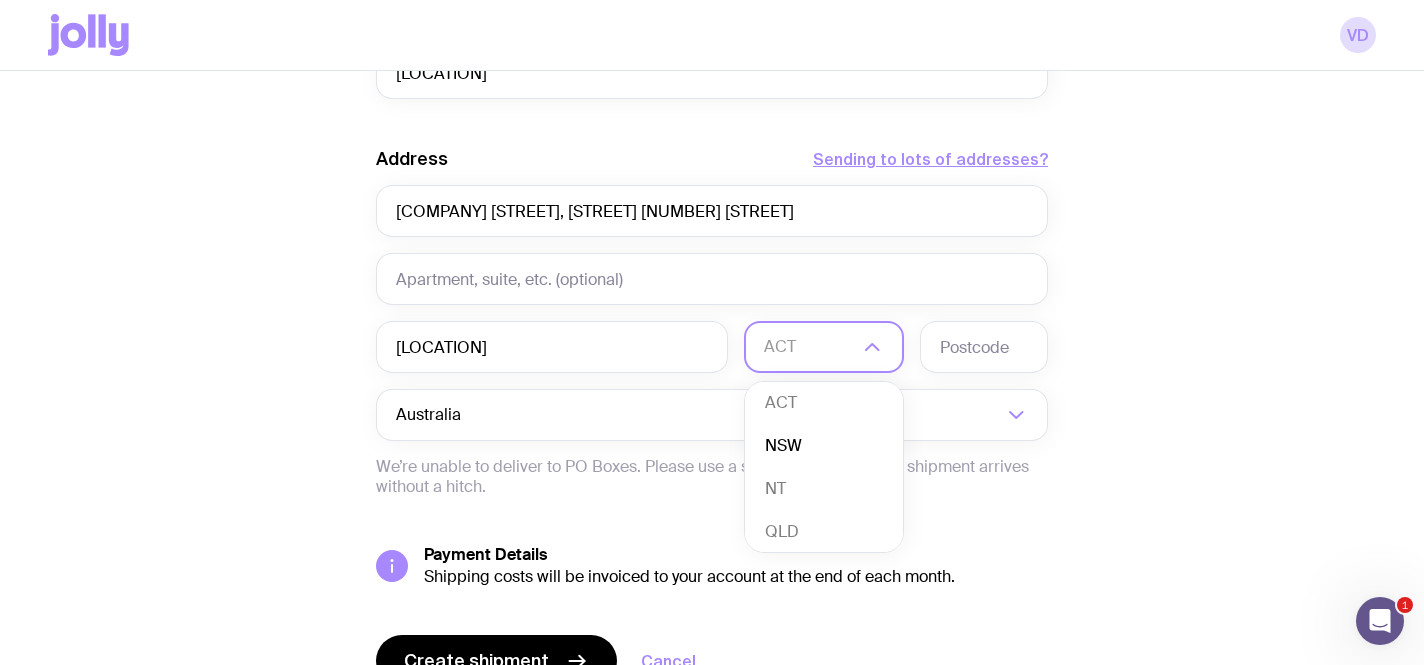 click on "NSW" 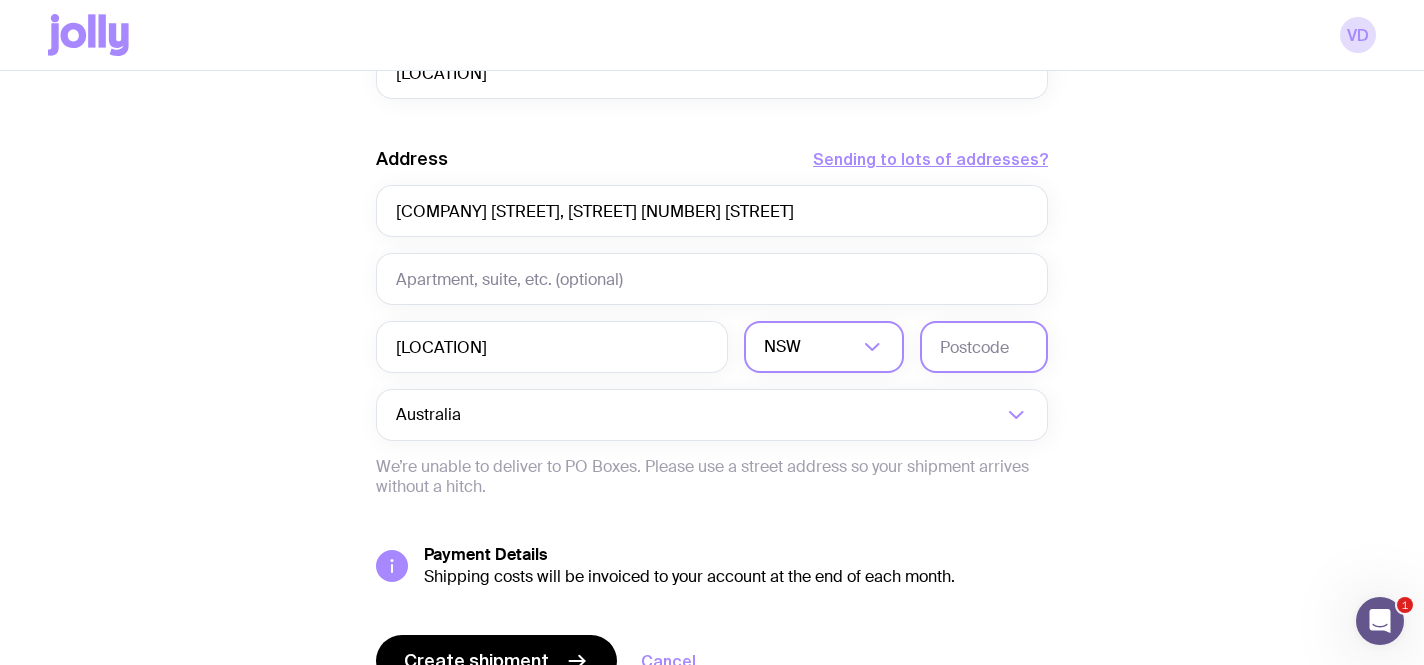 click 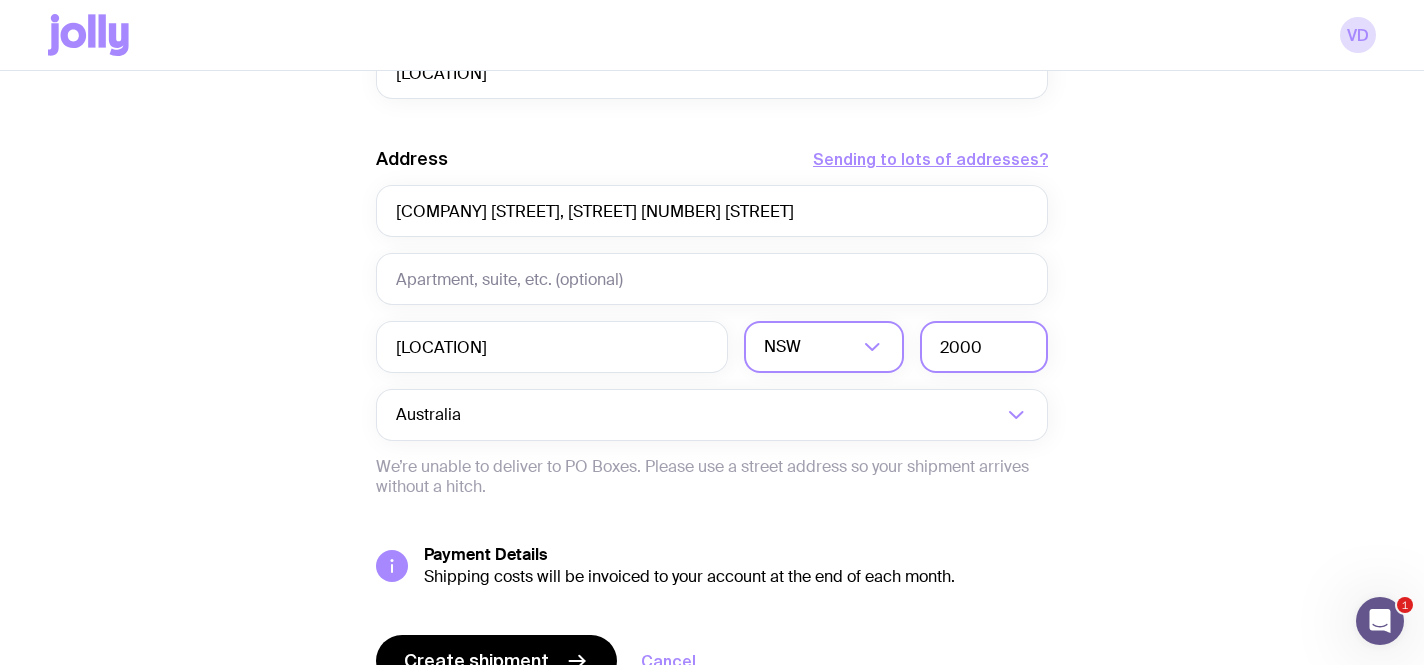 type on "2000" 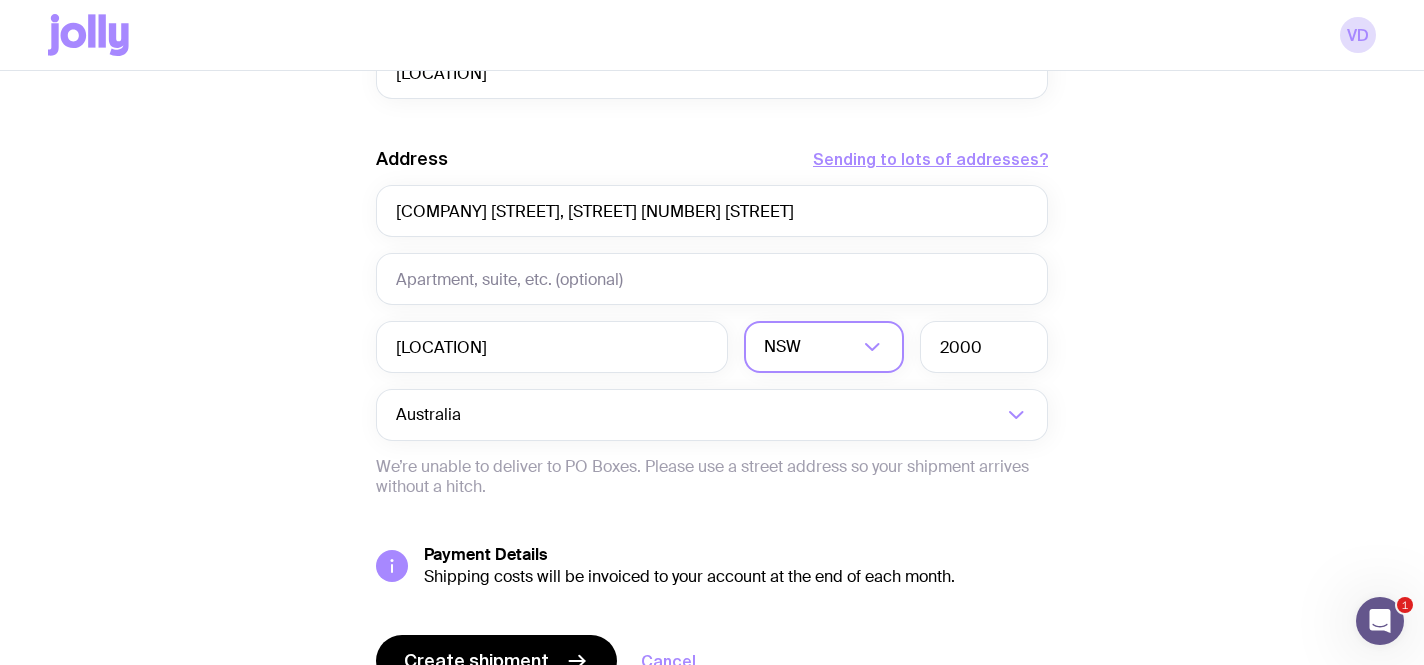 click on "Create shipment Shipment details 50 Executive Notebook and Pen Set First Name [FIRST] Last Name [LAST] Email [EMAIL] Phone [PHONE] Company [COMPANY] Address  Sending to lots of addresses?  [COMPANY] [STREET], [STREET] [NUMBER] [STREET] [CITY] [STATE] Loading... [POSTAL_CODE] [COUNTRY] Loading...  We’re unable to deliver to PO Boxes. Please use a street address so your shipment arrives without a hitch.  Payment Details  Shipping costs will be invoiced to your account at the end of each month.  Create shipment  Cancel" 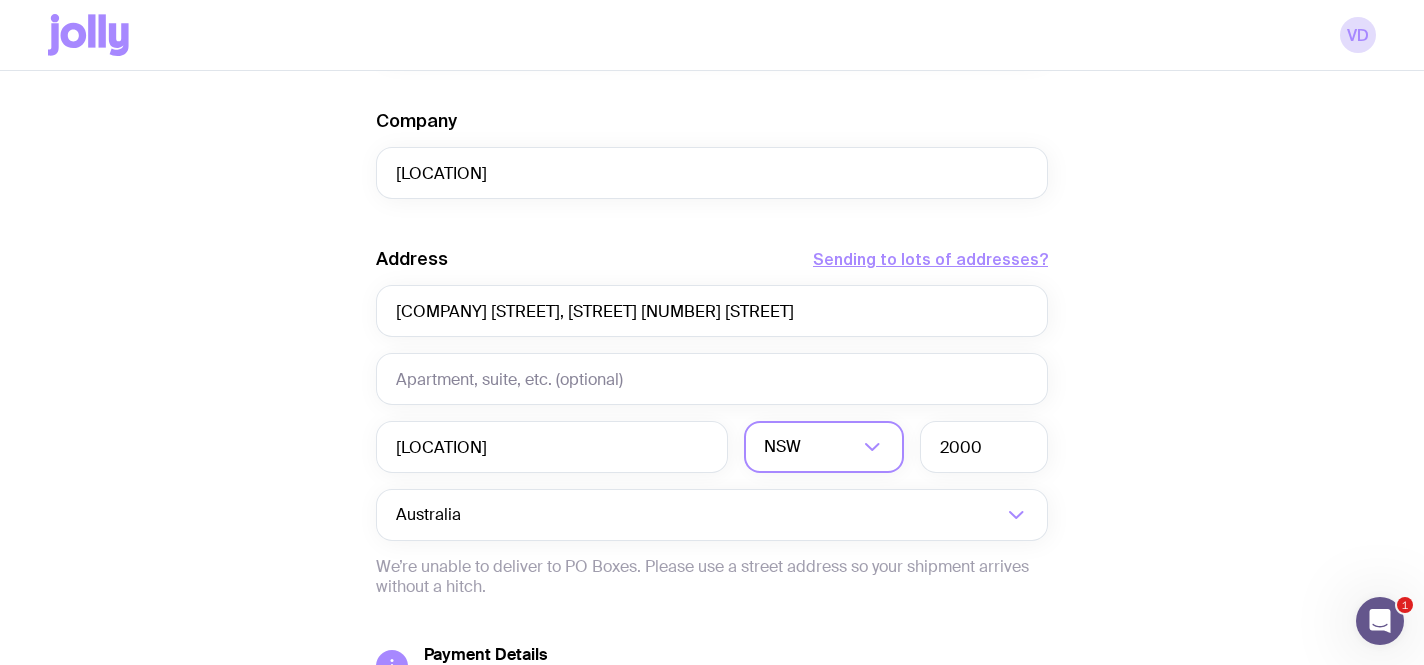 scroll, scrollTop: 1007, scrollLeft: 0, axis: vertical 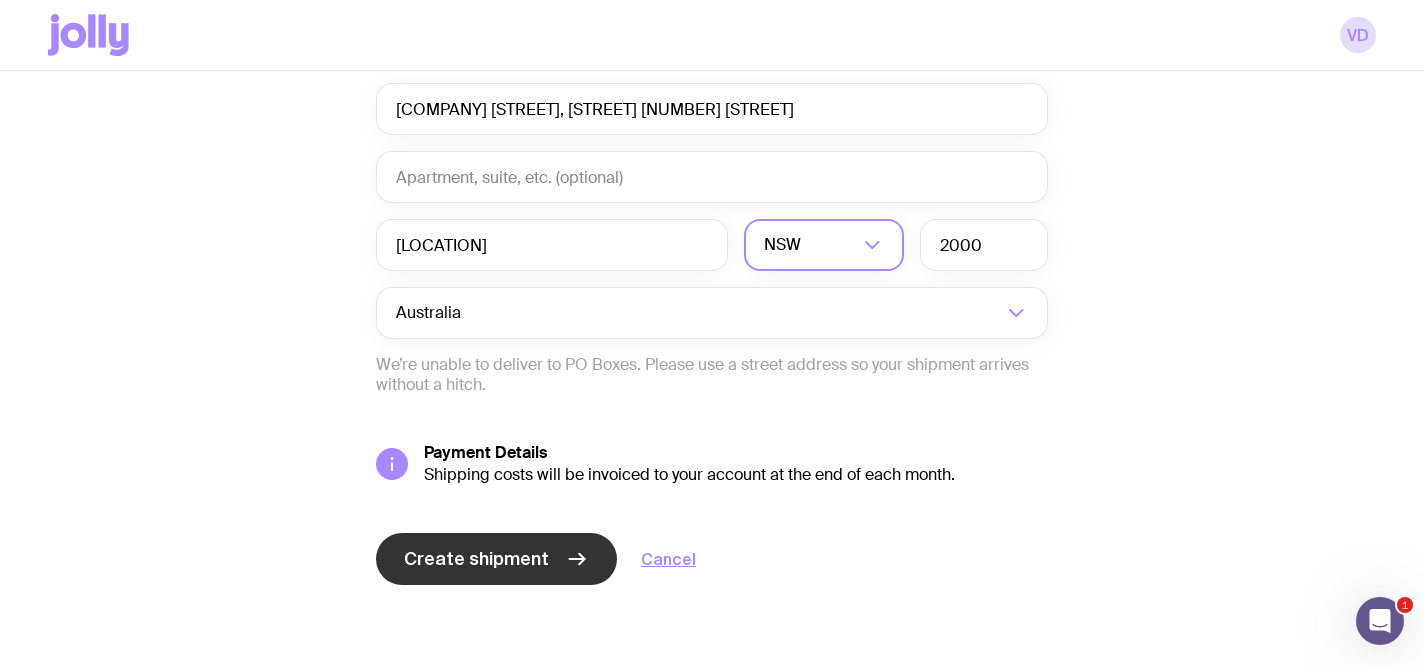 click on "Create shipment" 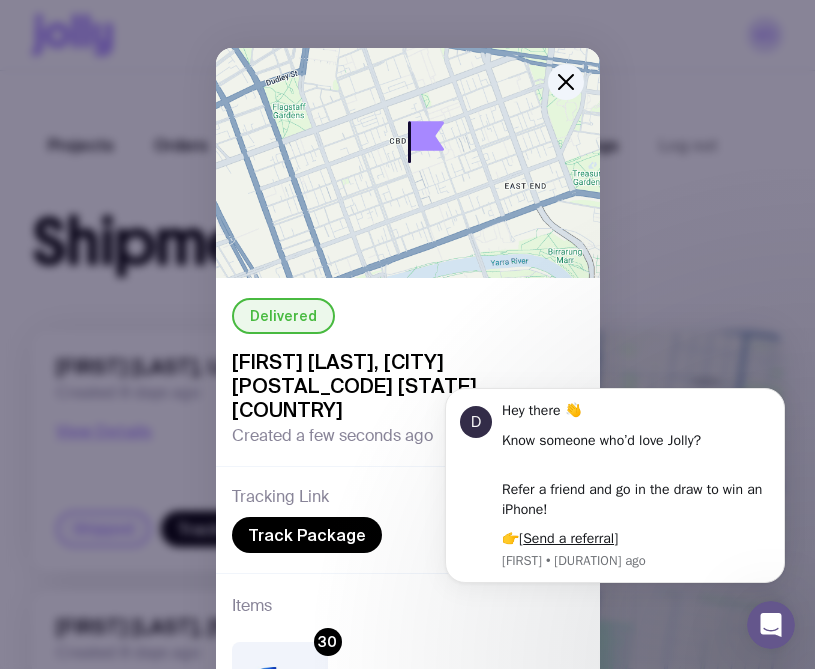 scroll, scrollTop: 565, scrollLeft: 0, axis: vertical 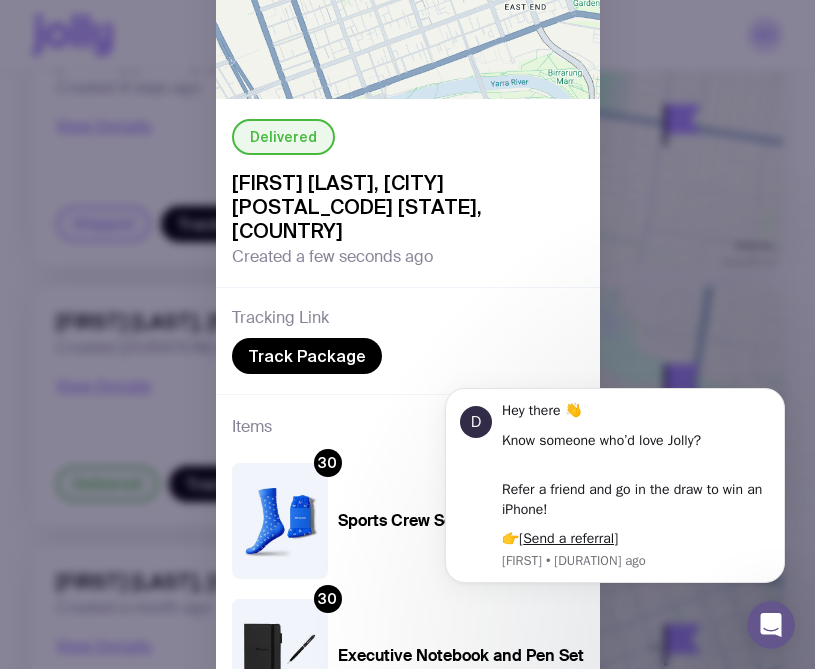 click on "Delivered [FIRST] [LAST], [CITY] [POSTAL_CODE] [STATE], [COUNTRY]" 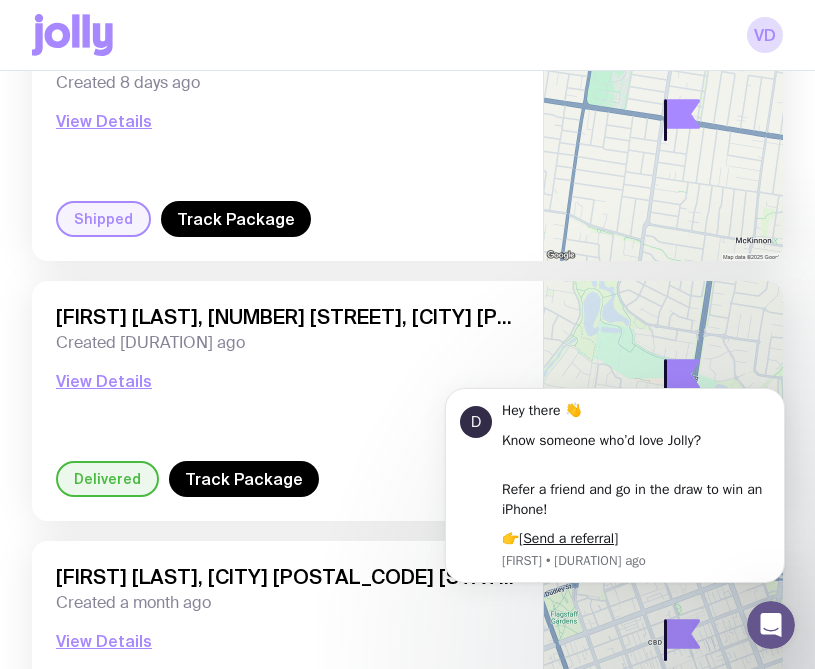 scroll, scrollTop: 350, scrollLeft: 0, axis: vertical 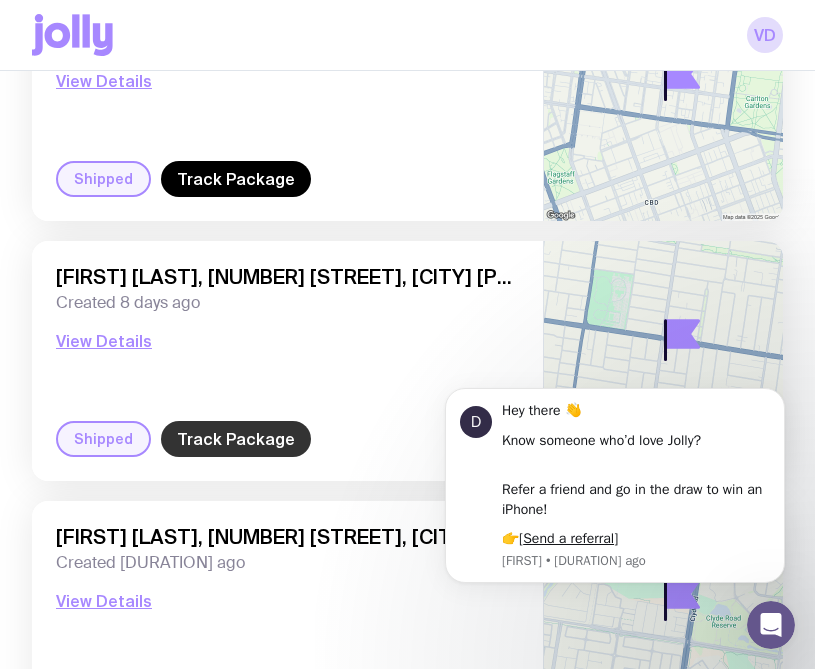 click on "Track Package" at bounding box center [236, 439] 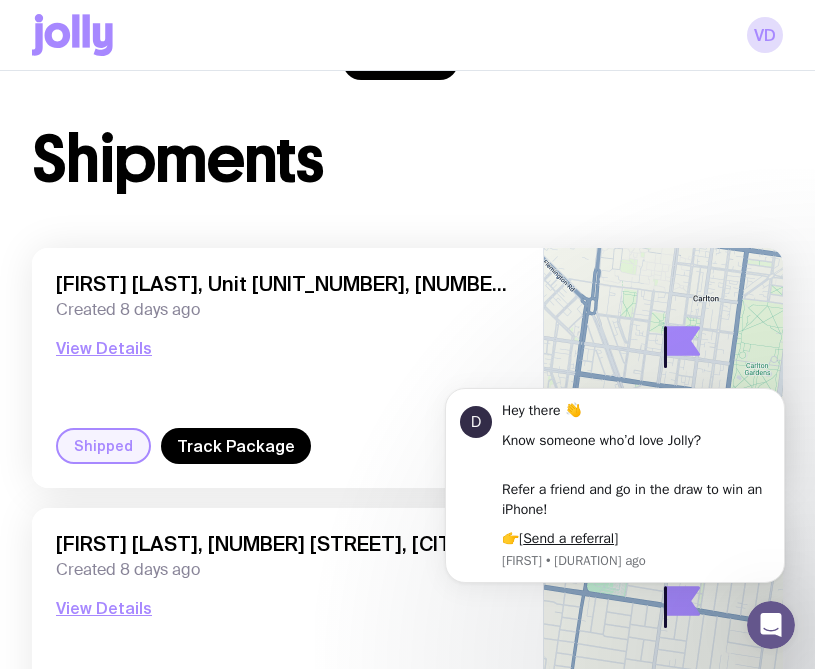 scroll, scrollTop: 0, scrollLeft: 0, axis: both 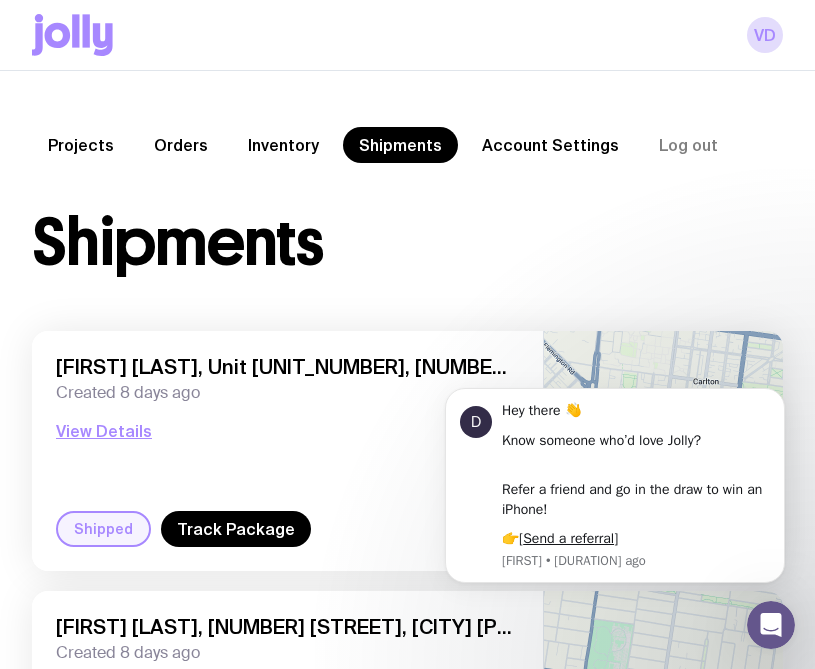 click on "Inventory" 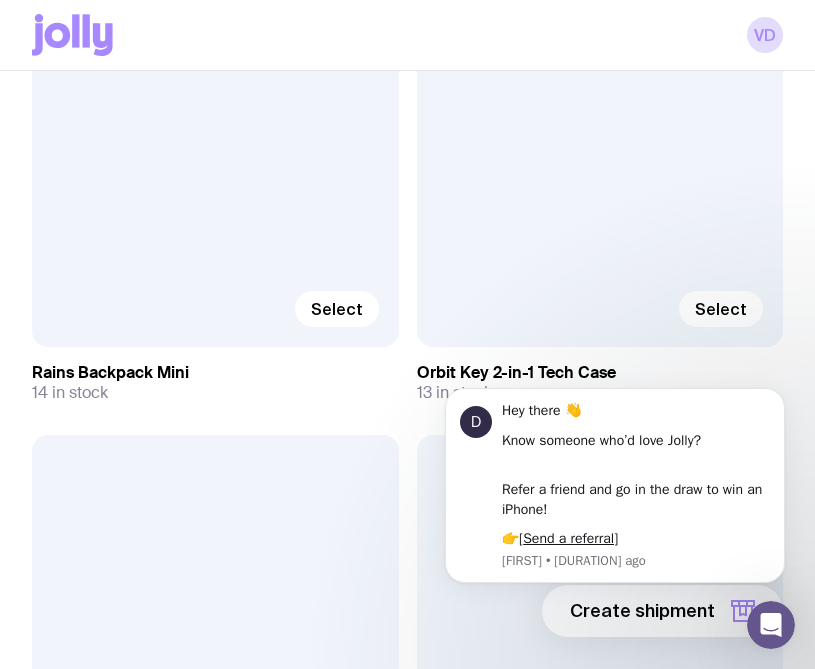 scroll, scrollTop: 691, scrollLeft: 0, axis: vertical 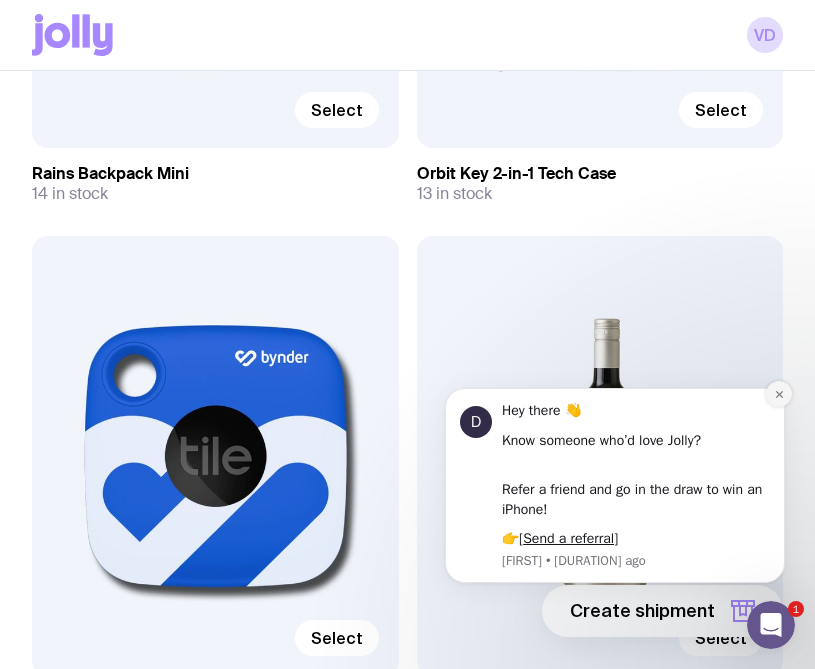 click 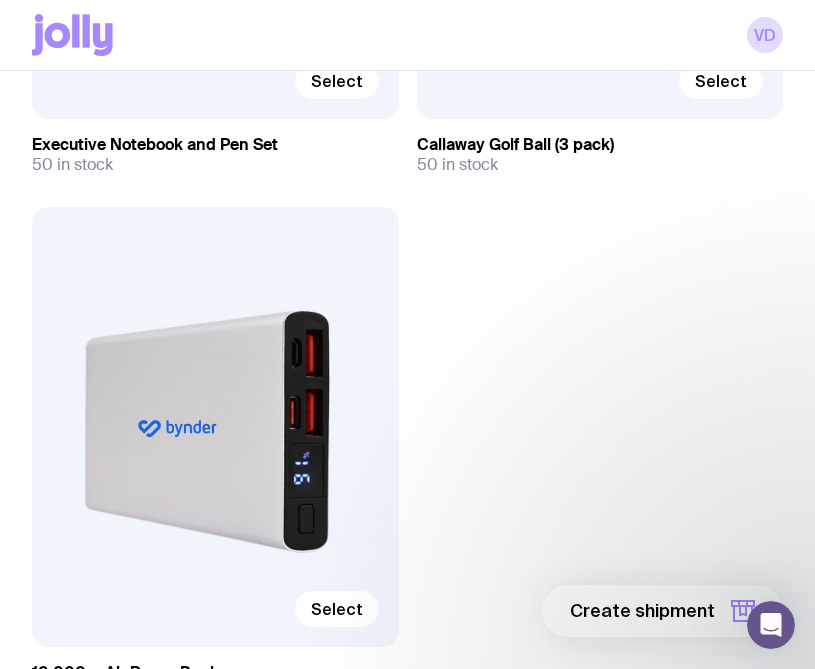 scroll, scrollTop: 1810, scrollLeft: 0, axis: vertical 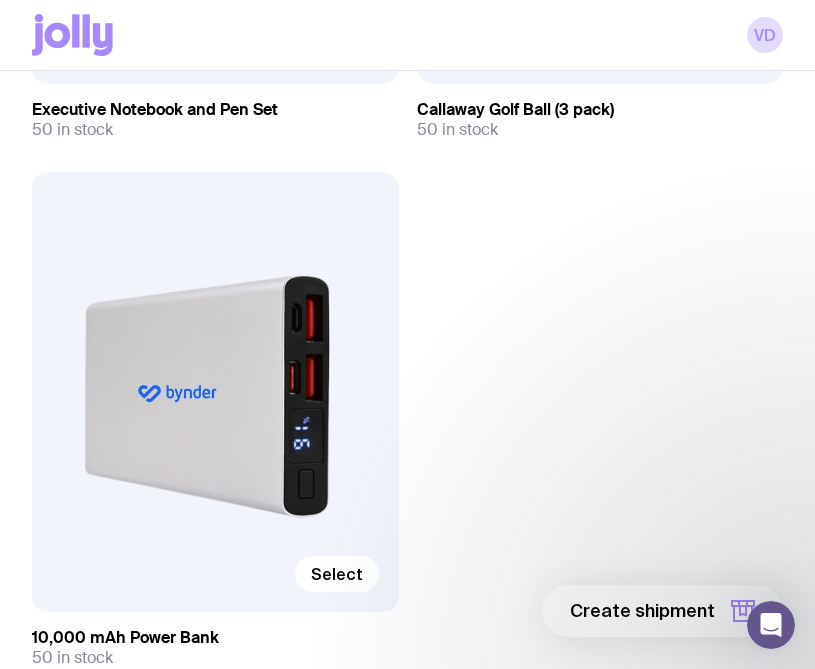click on "Projects Orders Inventory Shipments Account Settings  Log out  Projects Orders Inventory Shipments Account Settings  Log out  Inventory All Genders Loading... All Sizes Loading... All Orders Loading... Select Rains Backpack Mini 14 in stock Select Orbit Key 2-in-1 Tech Case 13 in stock Select Tile Mate 100 in stock Select Huski Wine Cooler 20 in stock Select Executive Notebook and Pen Set 50 in stock Select Callaway Golf Ball (3 pack)  50 in stock Select 10,000 mAh Power Bank 50 in stock" at bounding box center [407, -468] 